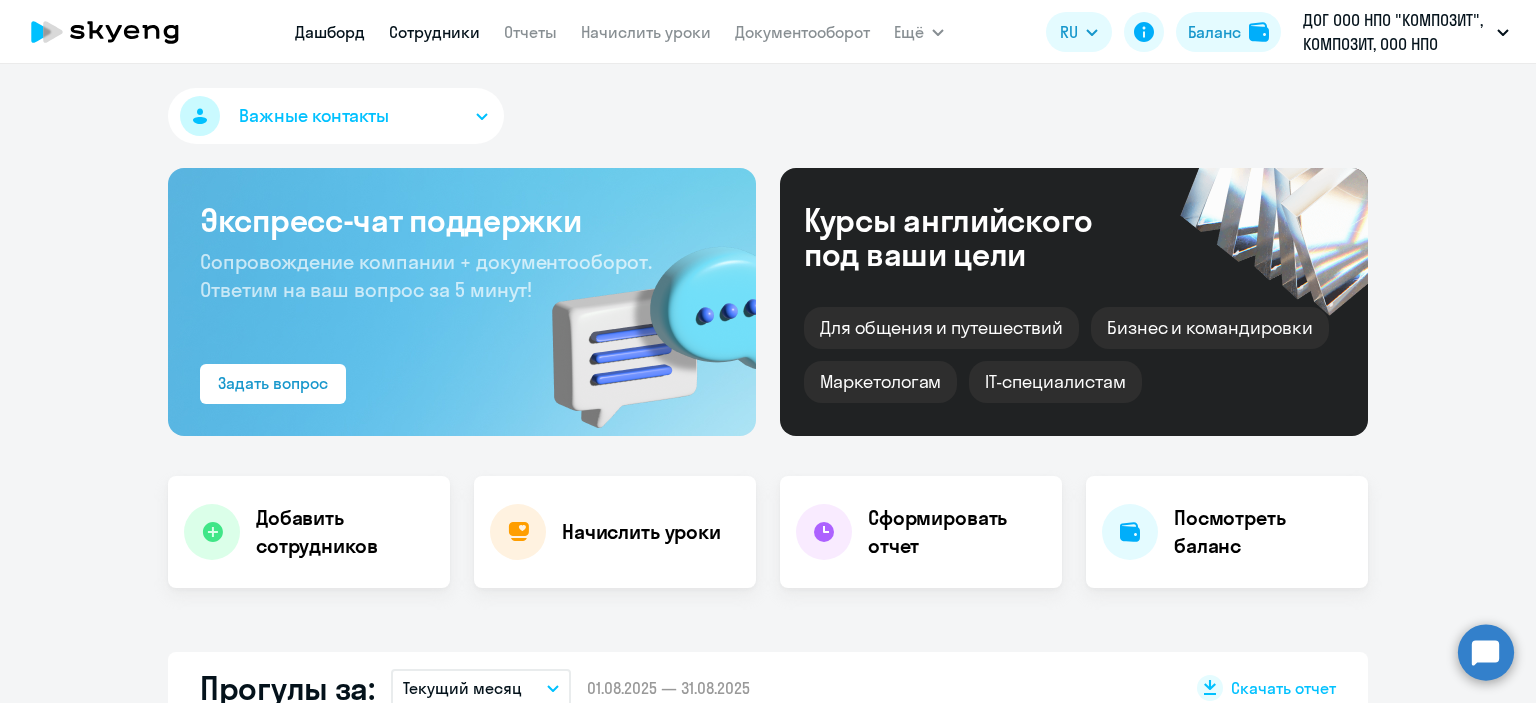 scroll, scrollTop: 0, scrollLeft: 0, axis: both 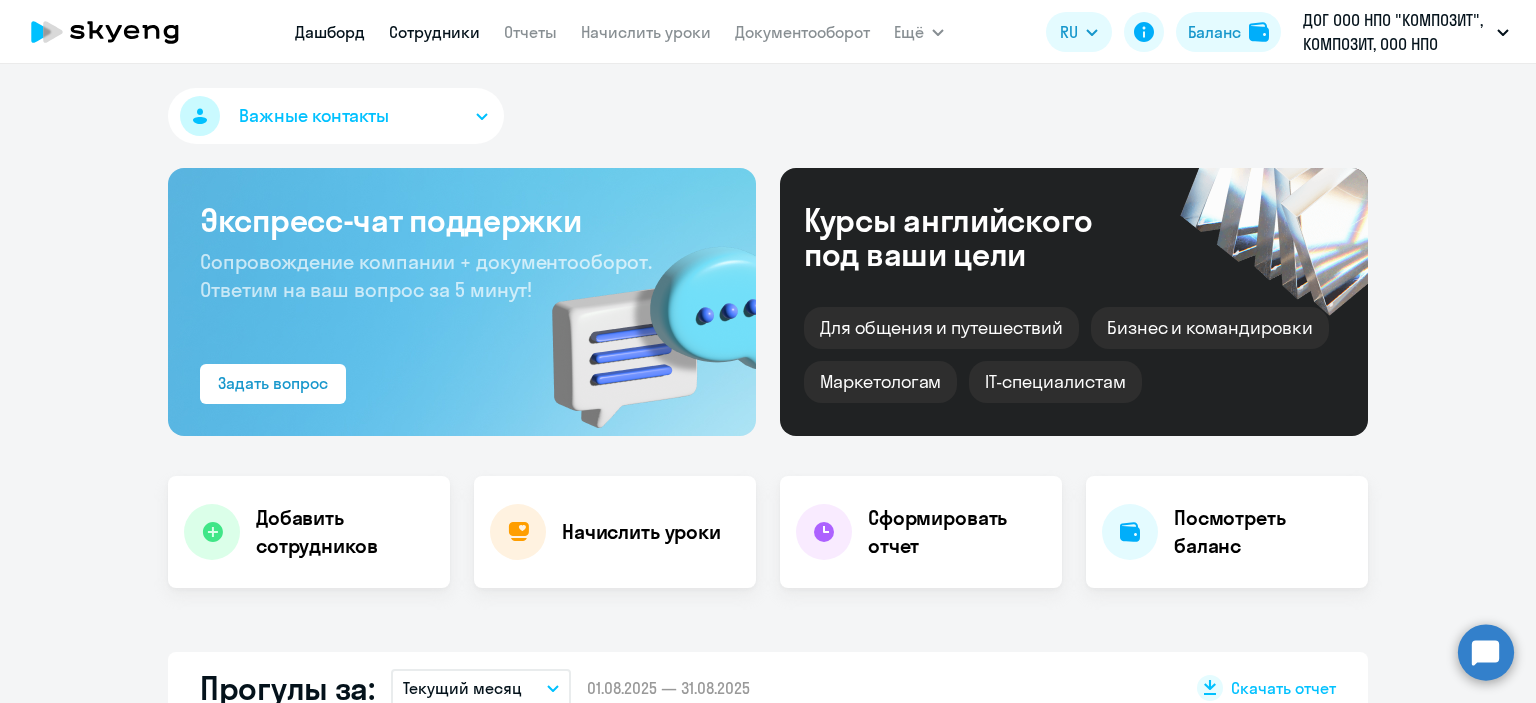 select on "30" 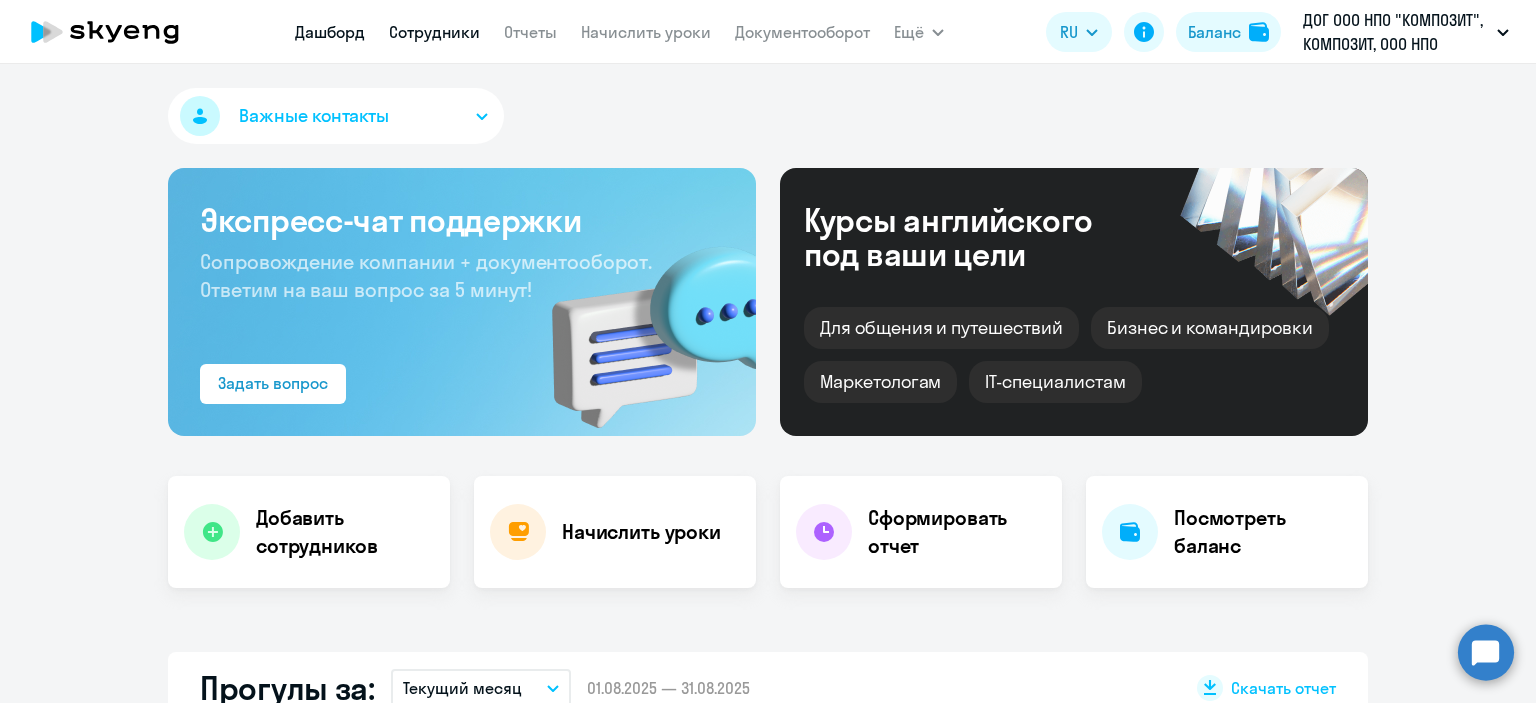 click on "Сотрудники" at bounding box center (434, 32) 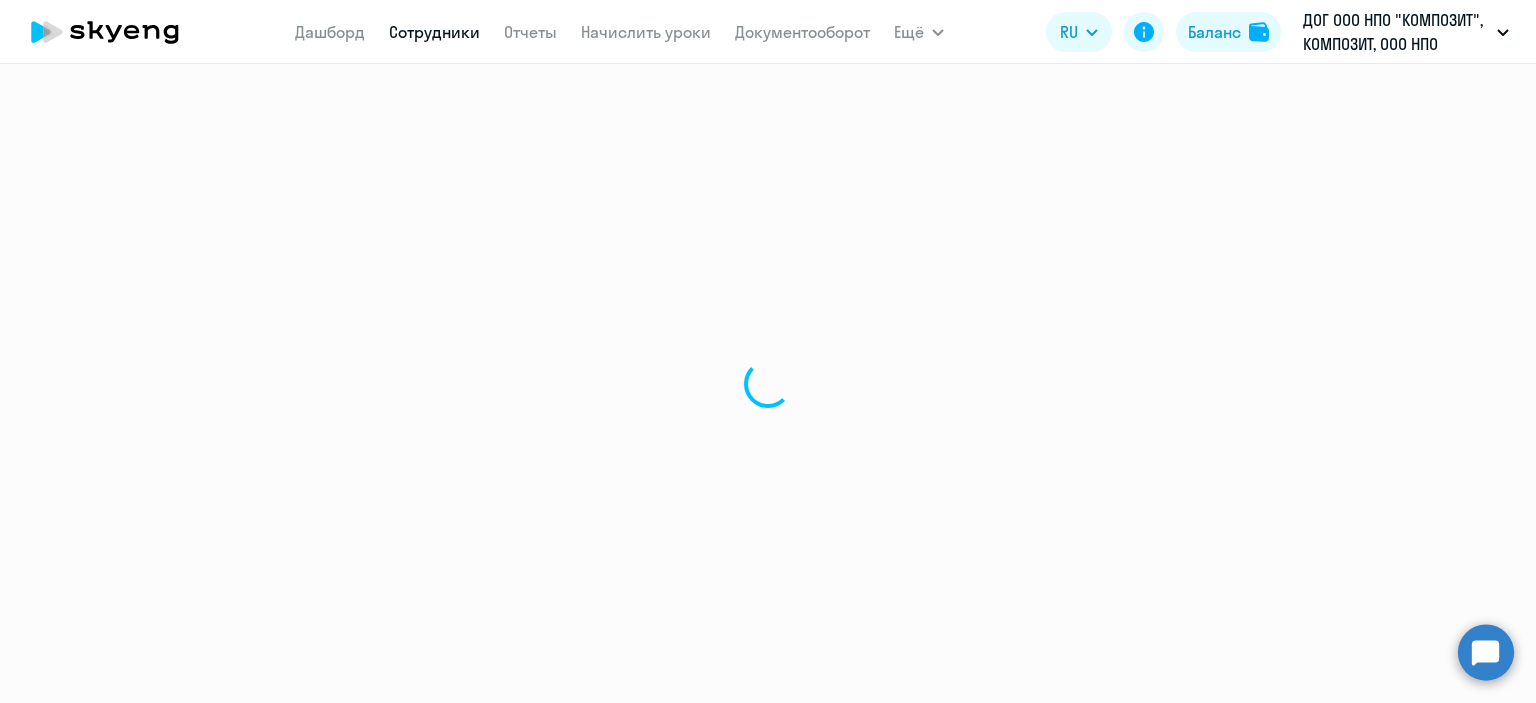 select on "30" 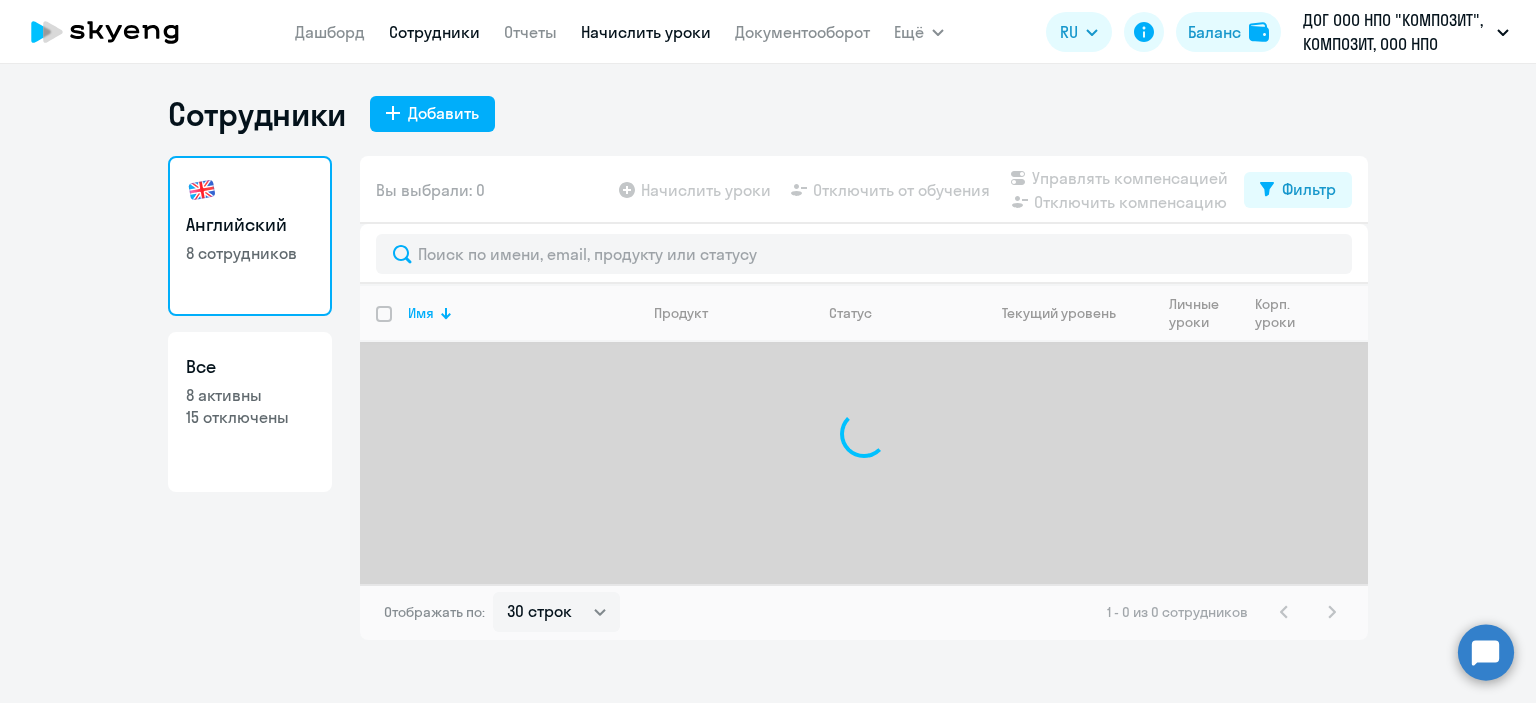 click on "Начислить уроки" at bounding box center (646, 32) 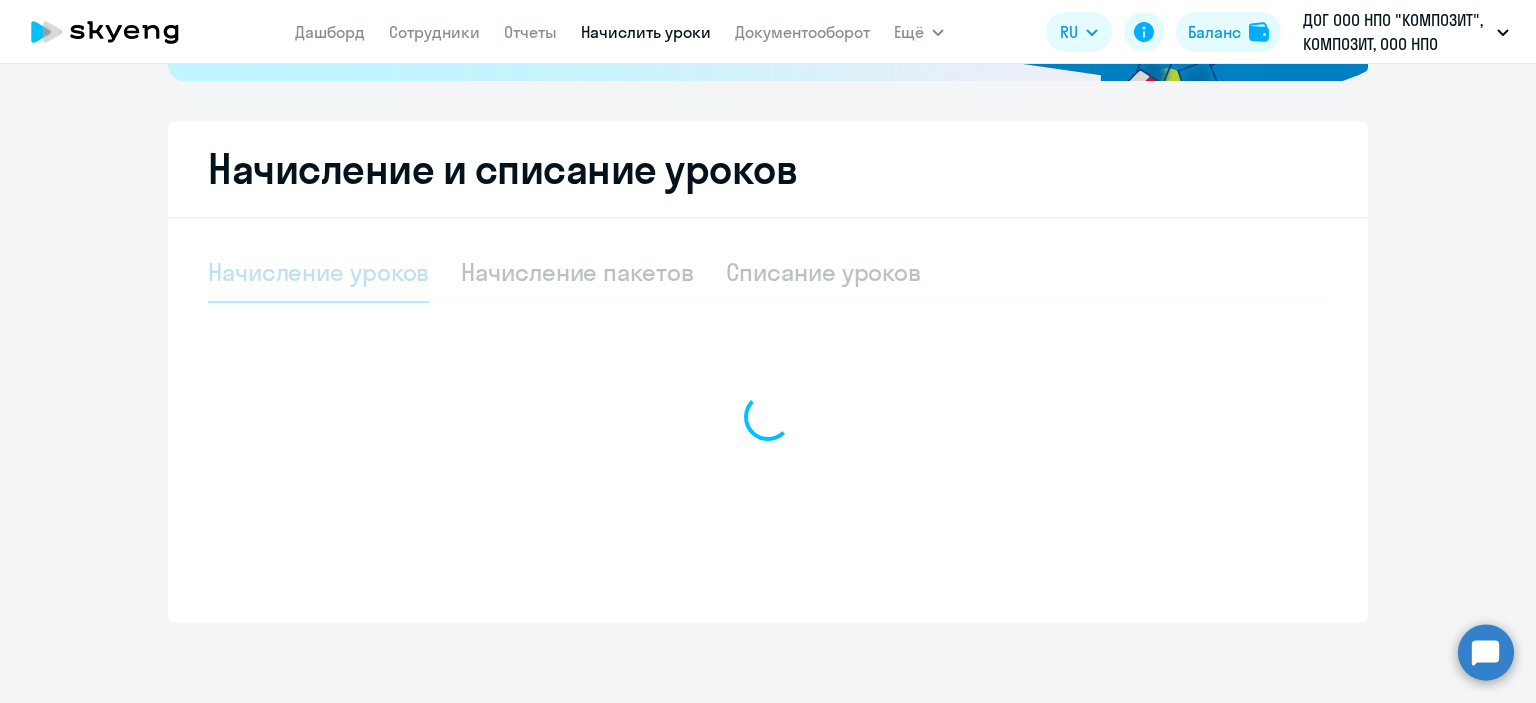 select on "10" 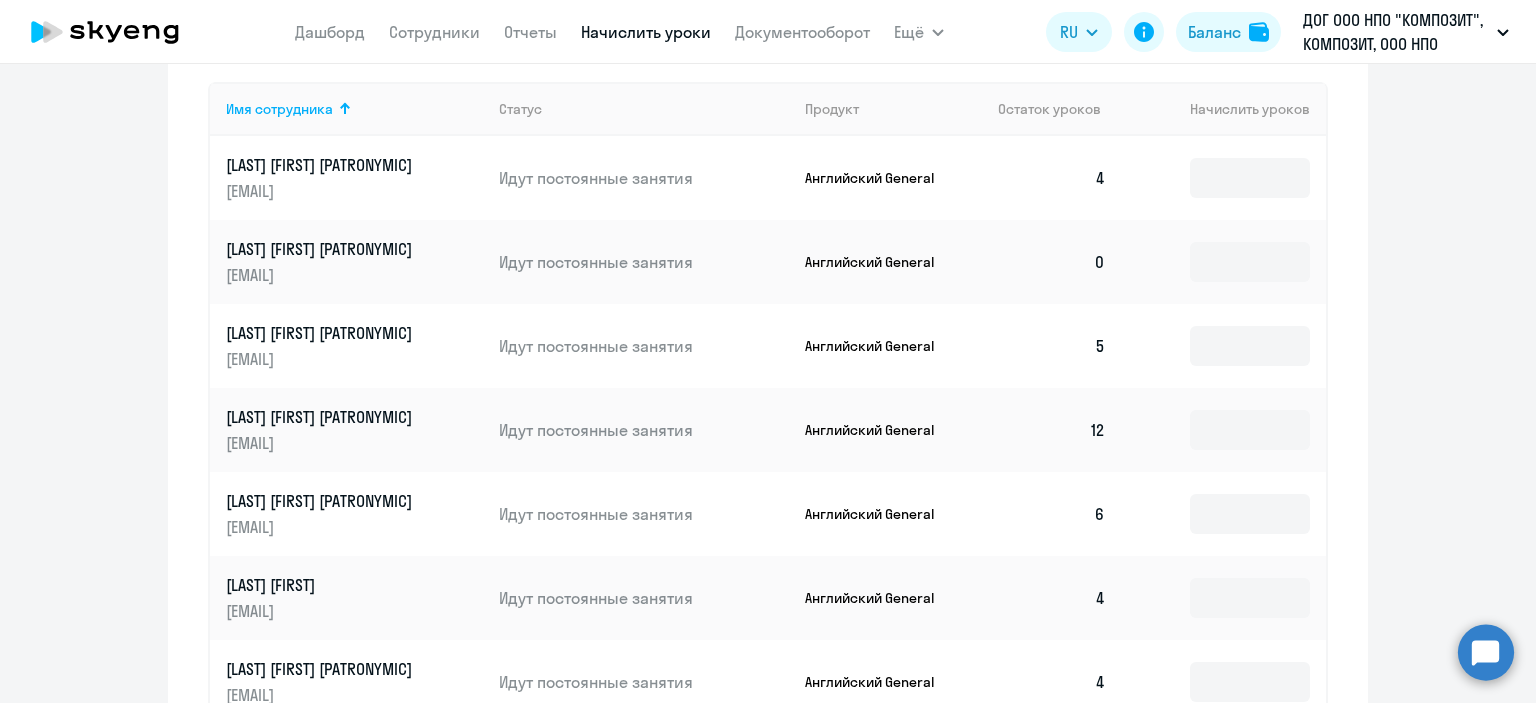 scroll, scrollTop: 803, scrollLeft: 0, axis: vertical 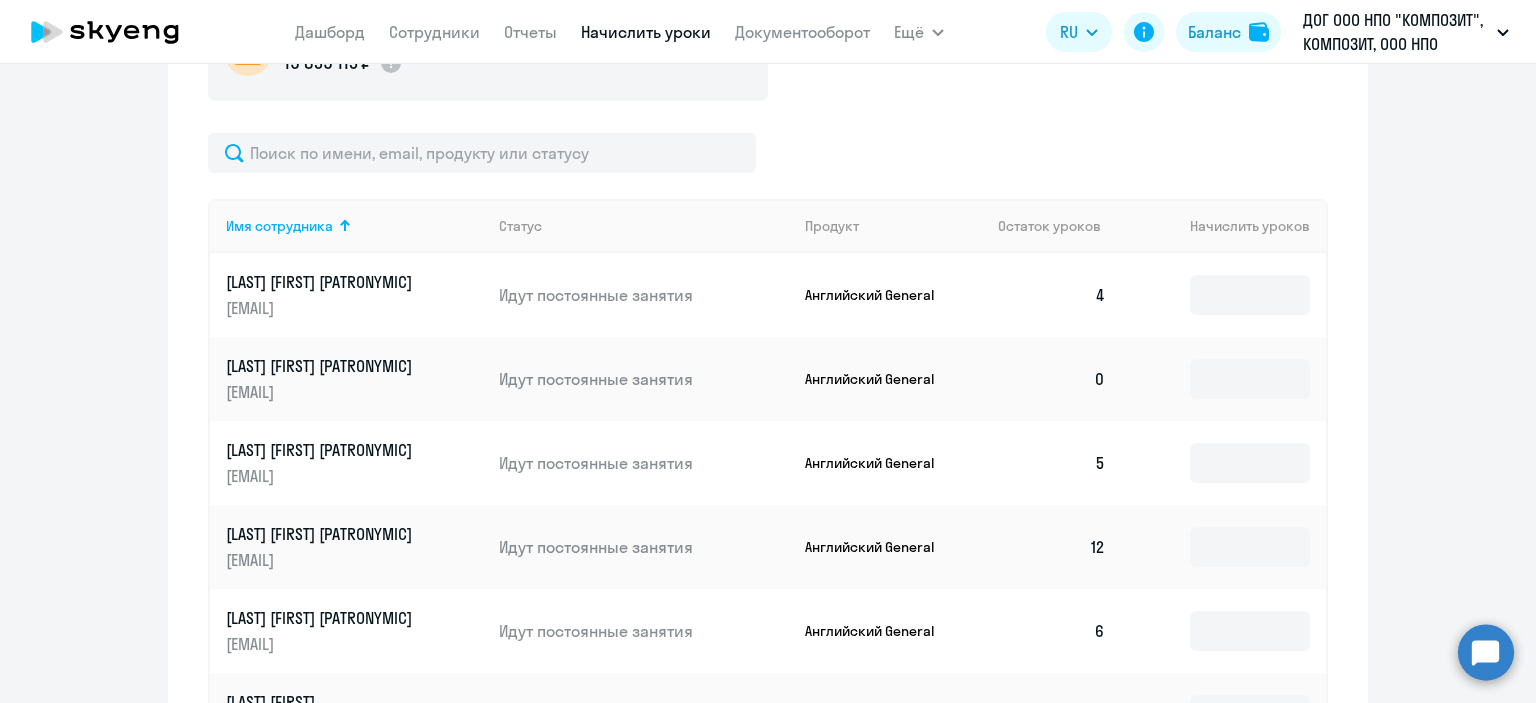 click on "[LAST] [FIRST] [PATRONYMIC]" 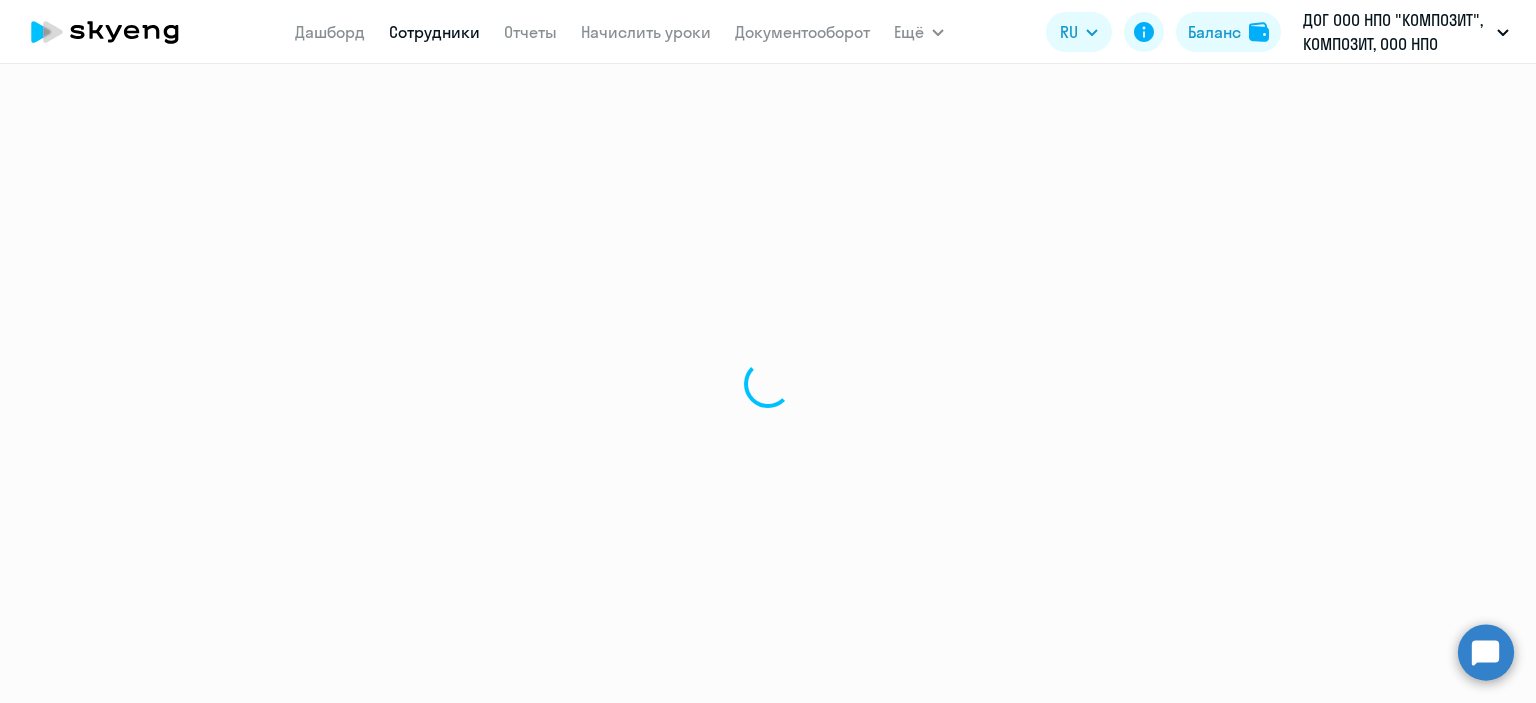 select on "english" 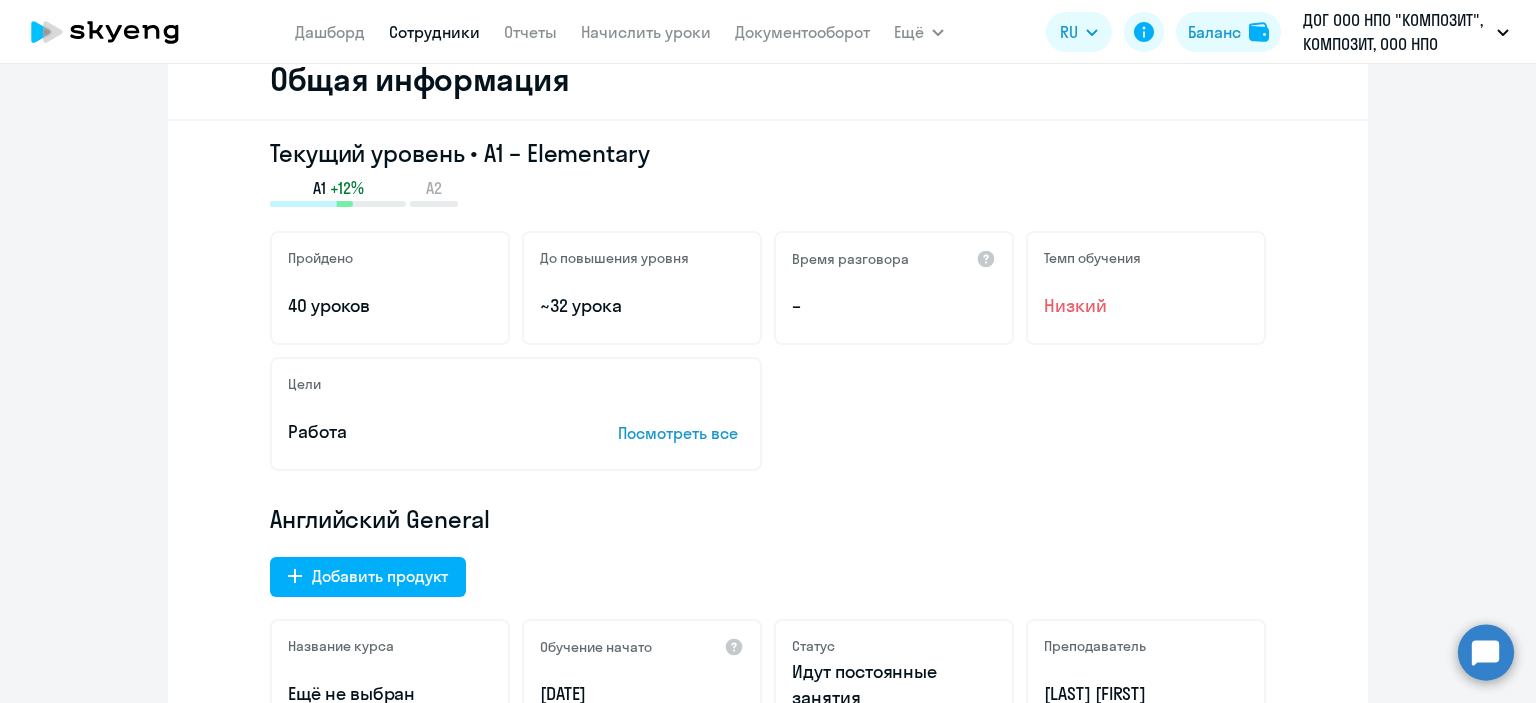 scroll, scrollTop: 0, scrollLeft: 0, axis: both 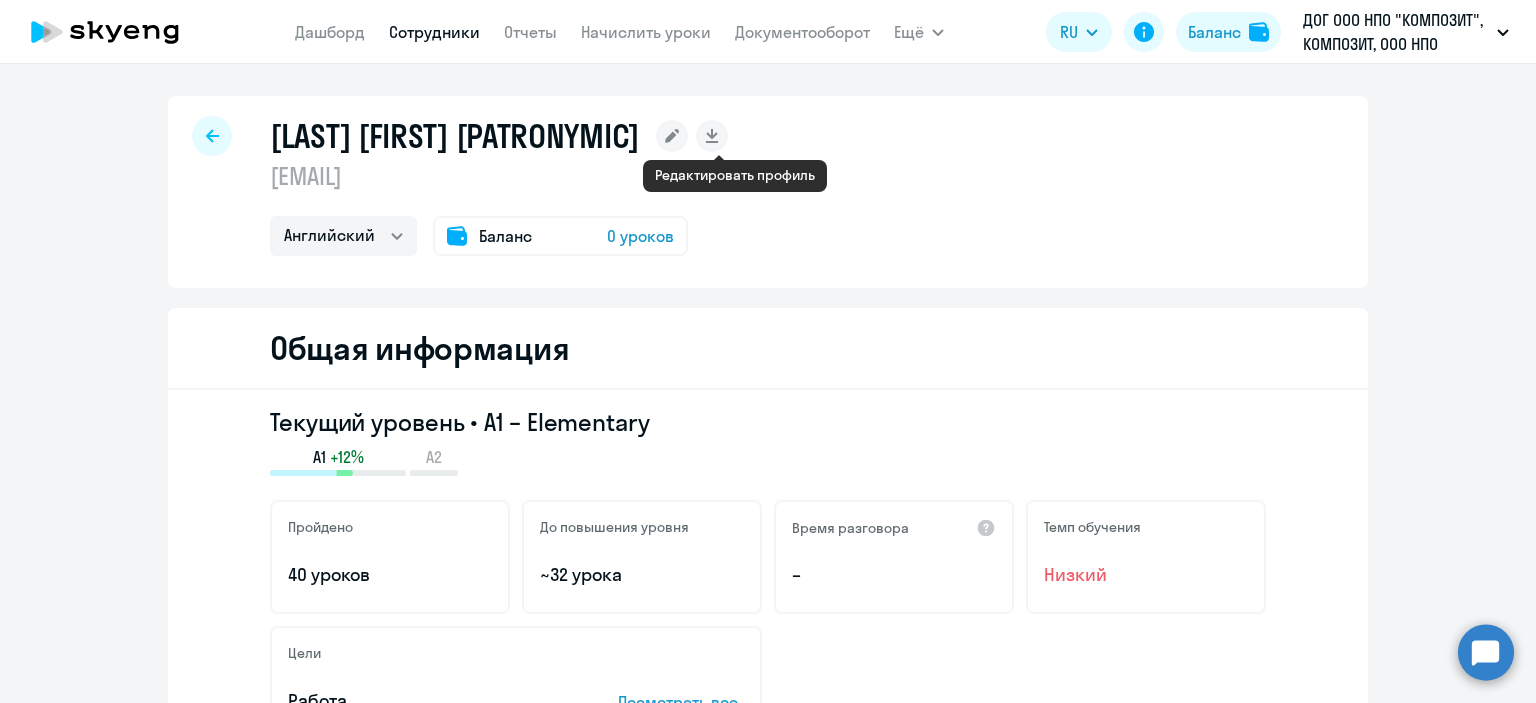 click 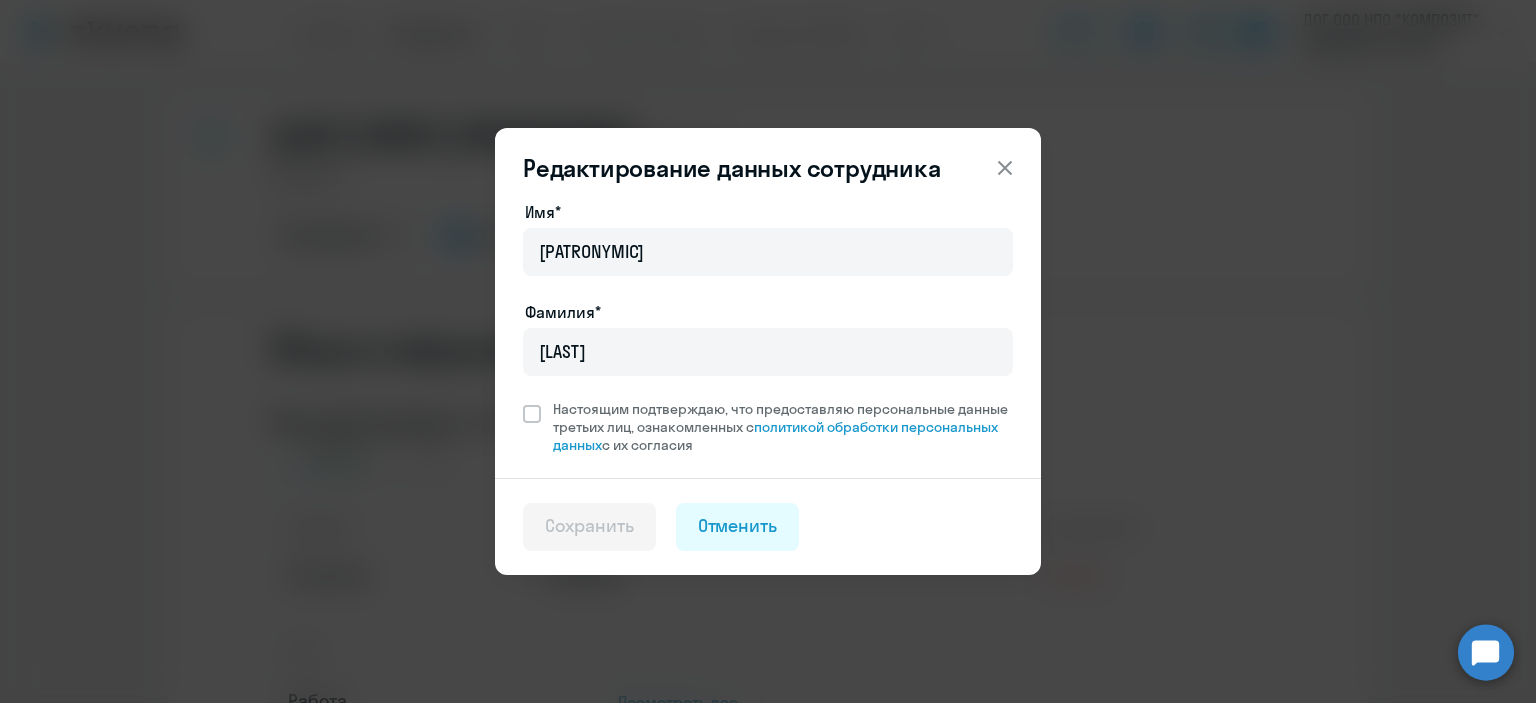 click 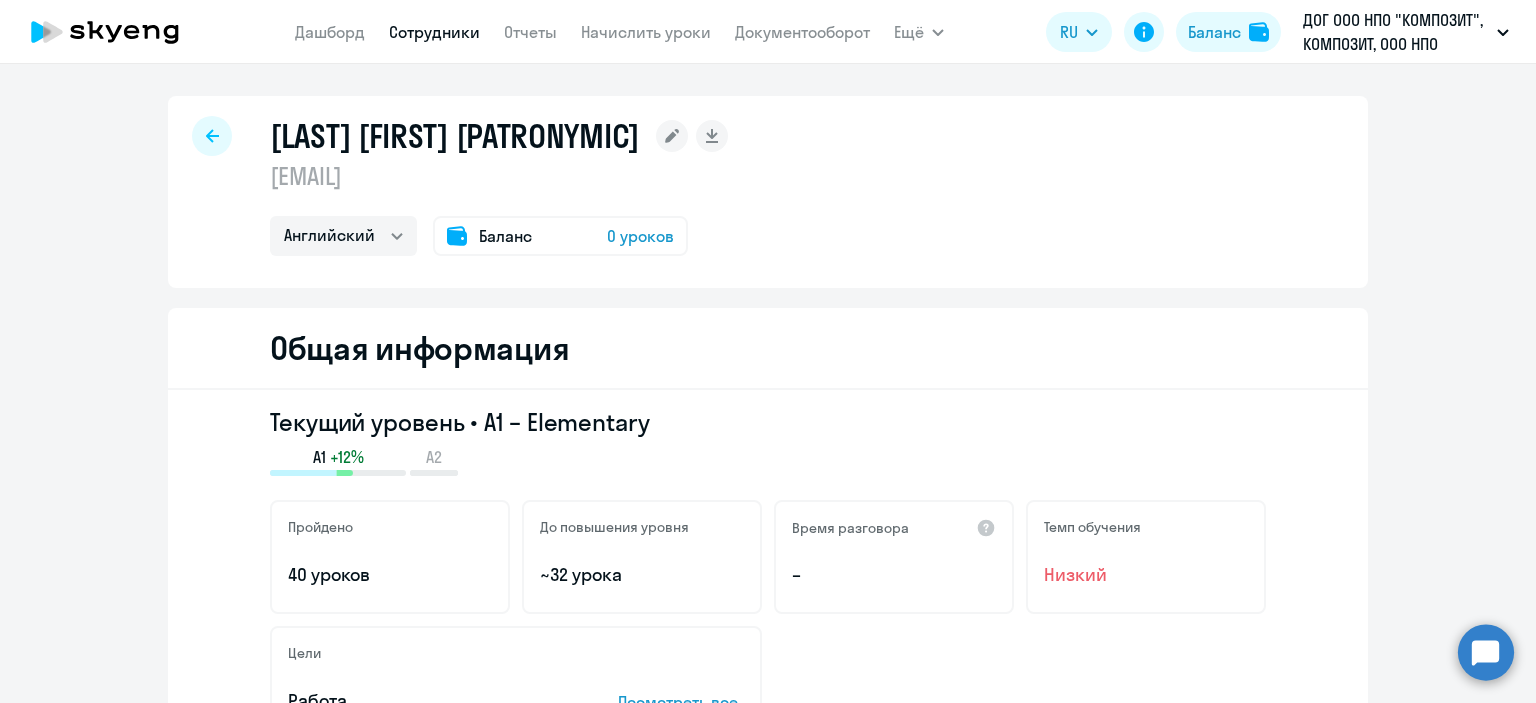 click 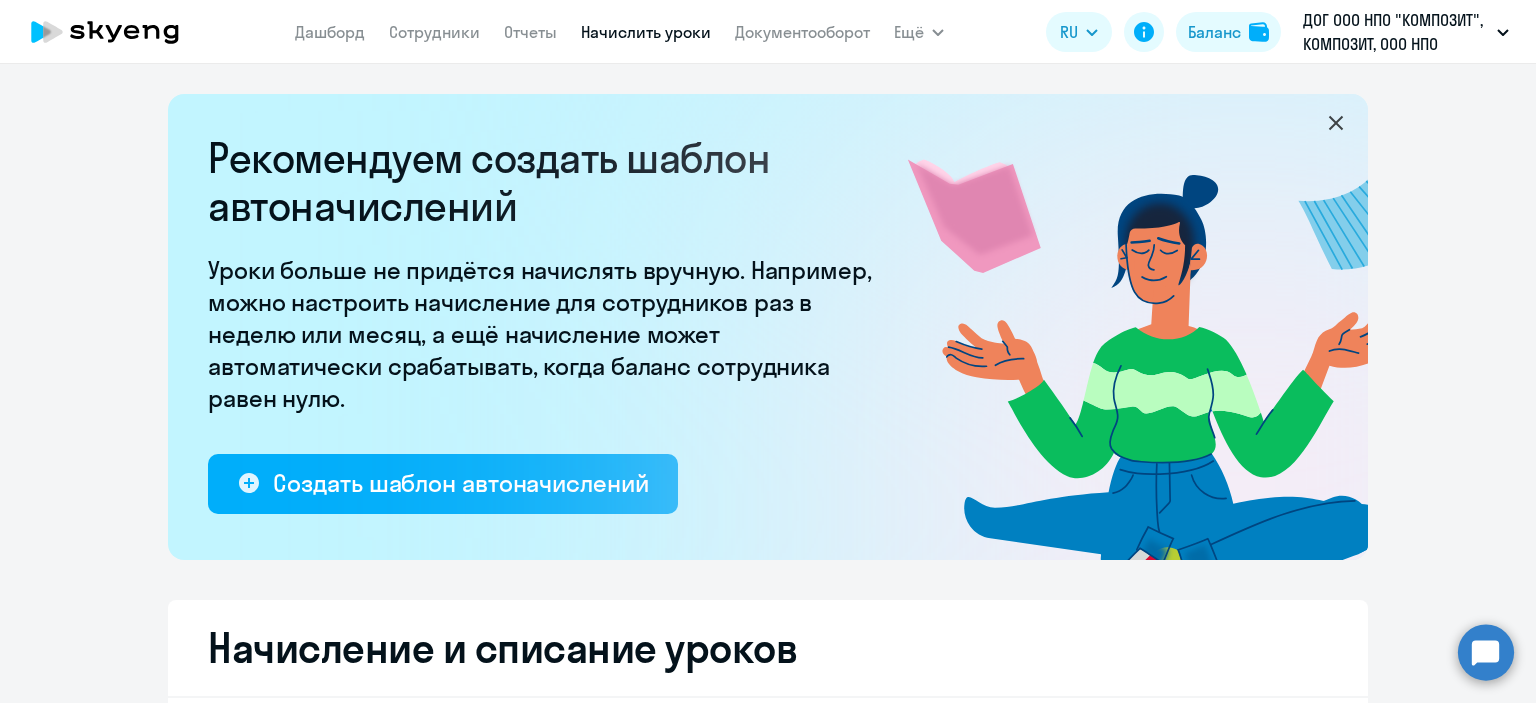 select on "10" 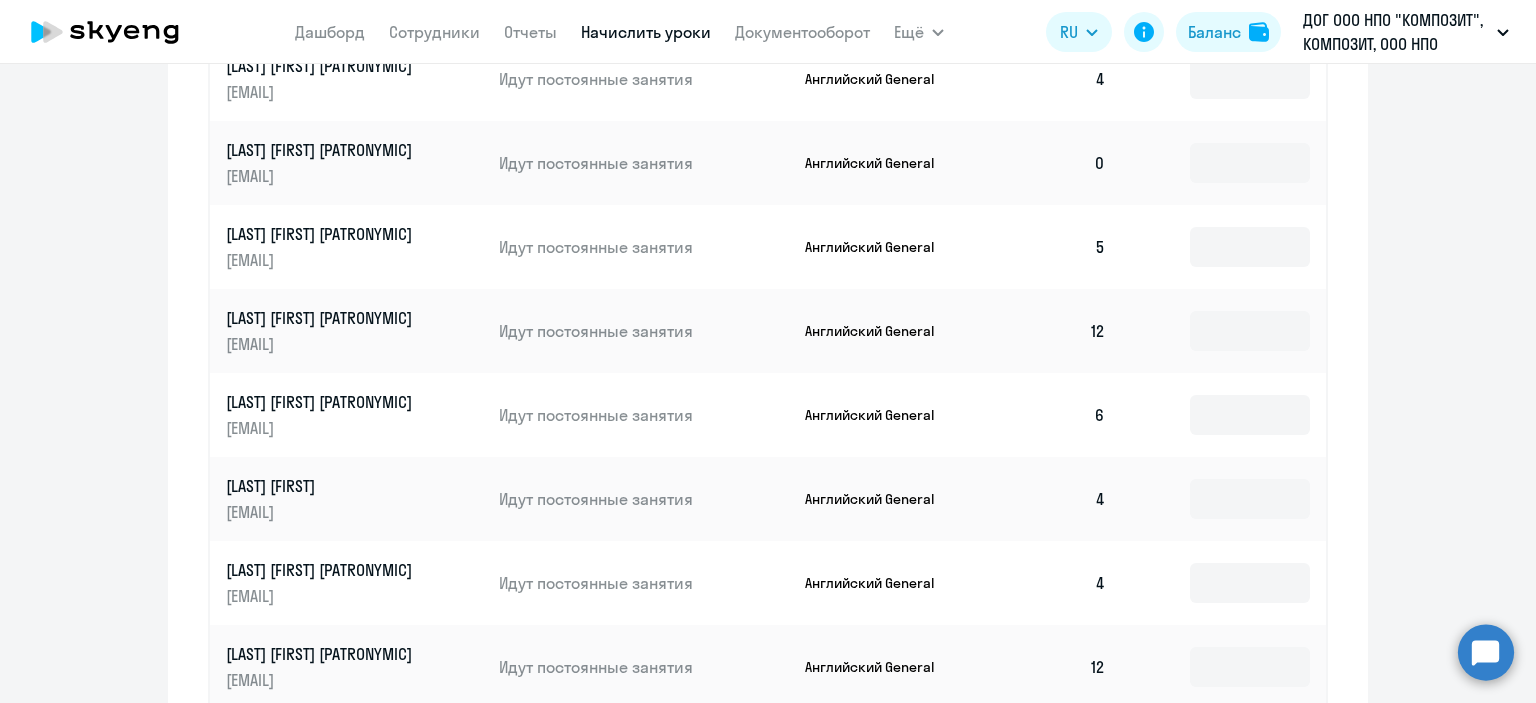 scroll, scrollTop: 903, scrollLeft: 0, axis: vertical 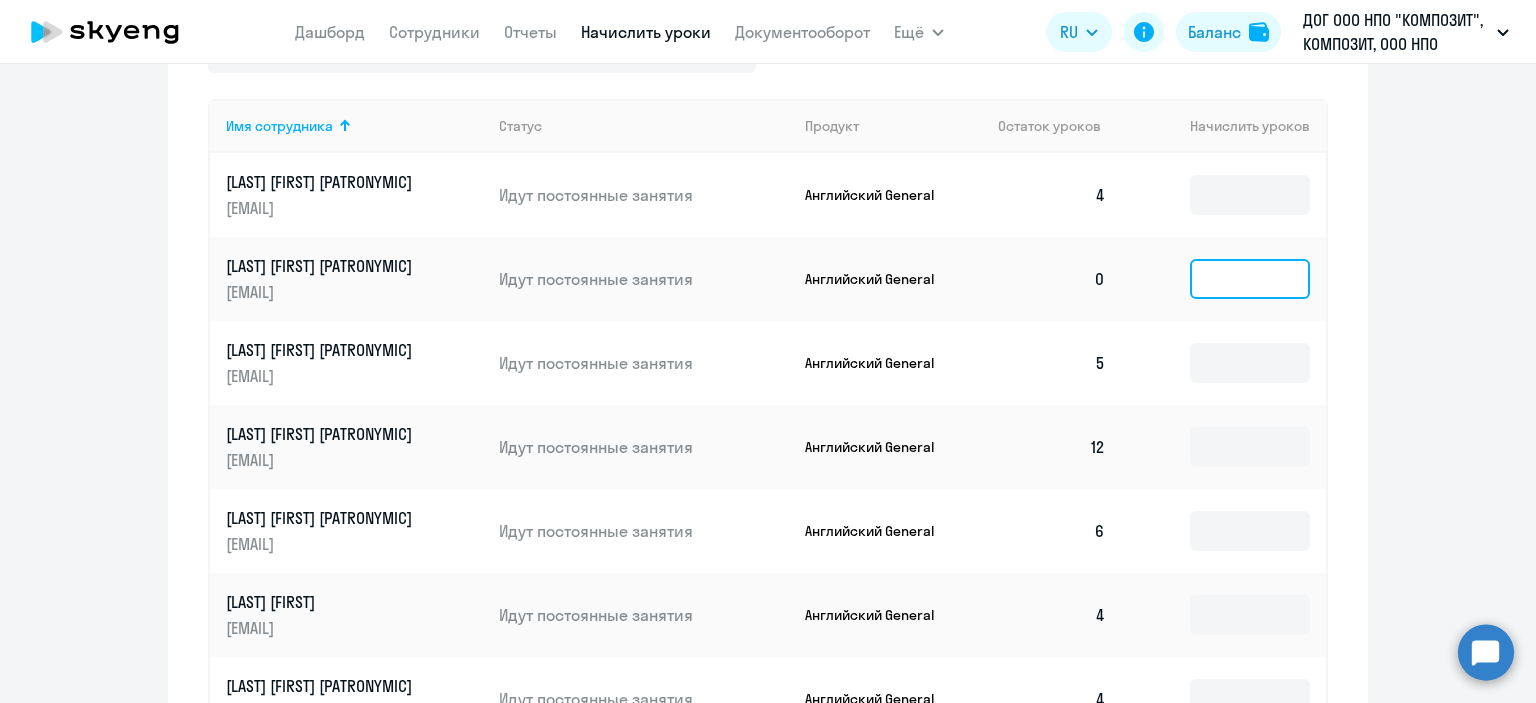 drag, startPoint x: 259, startPoint y: 274, endPoint x: 1216, endPoint y: 299, distance: 957.3265 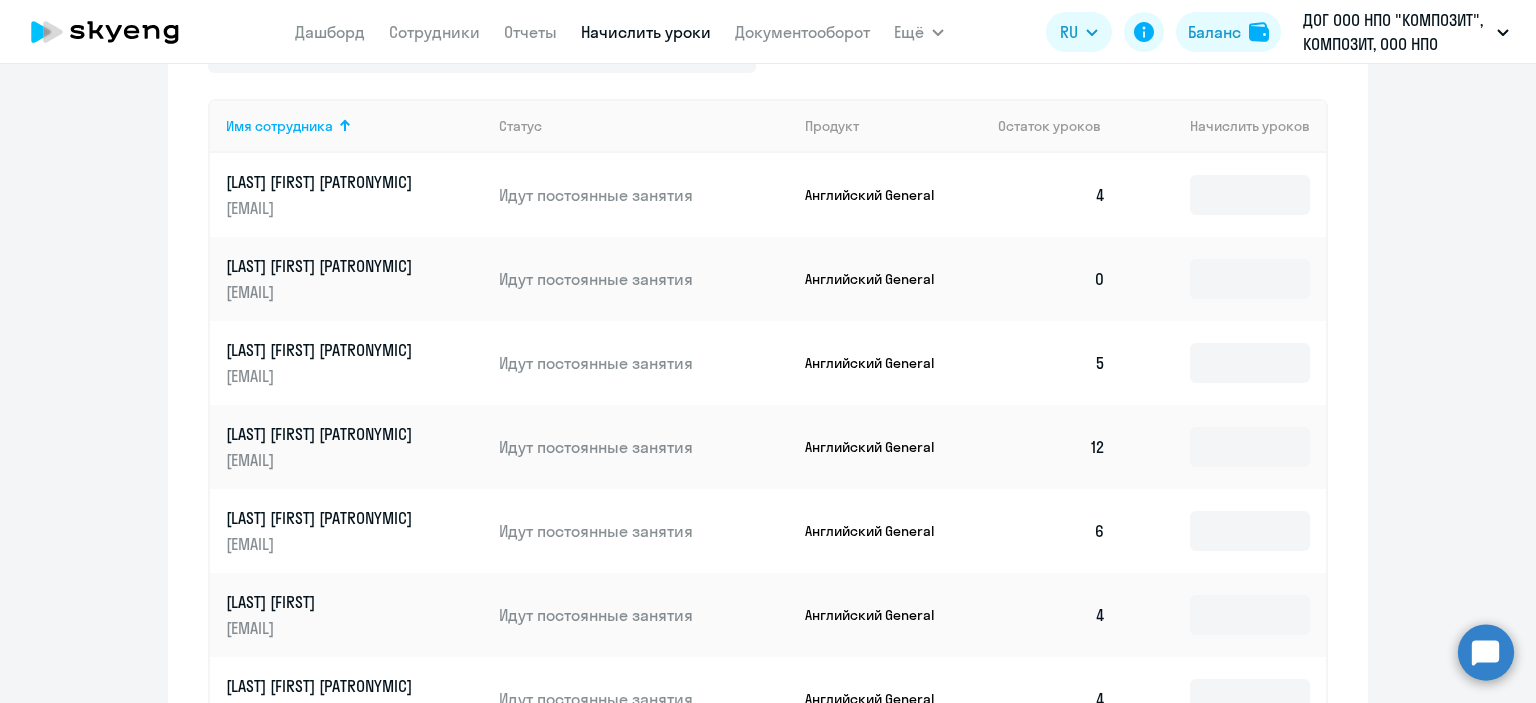 drag, startPoint x: 393, startPoint y: 267, endPoint x: 139, endPoint y: 325, distance: 260.5379 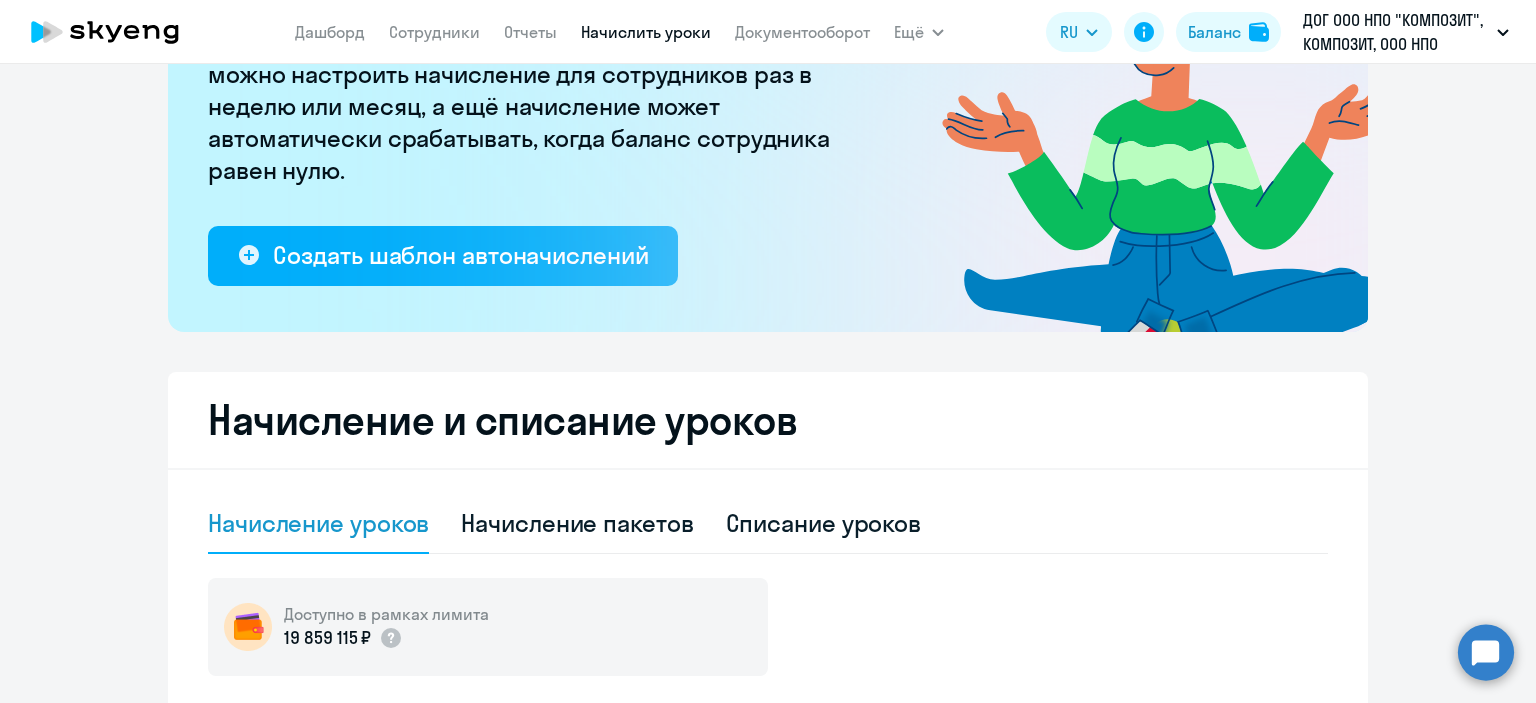 scroll, scrollTop: 103, scrollLeft: 0, axis: vertical 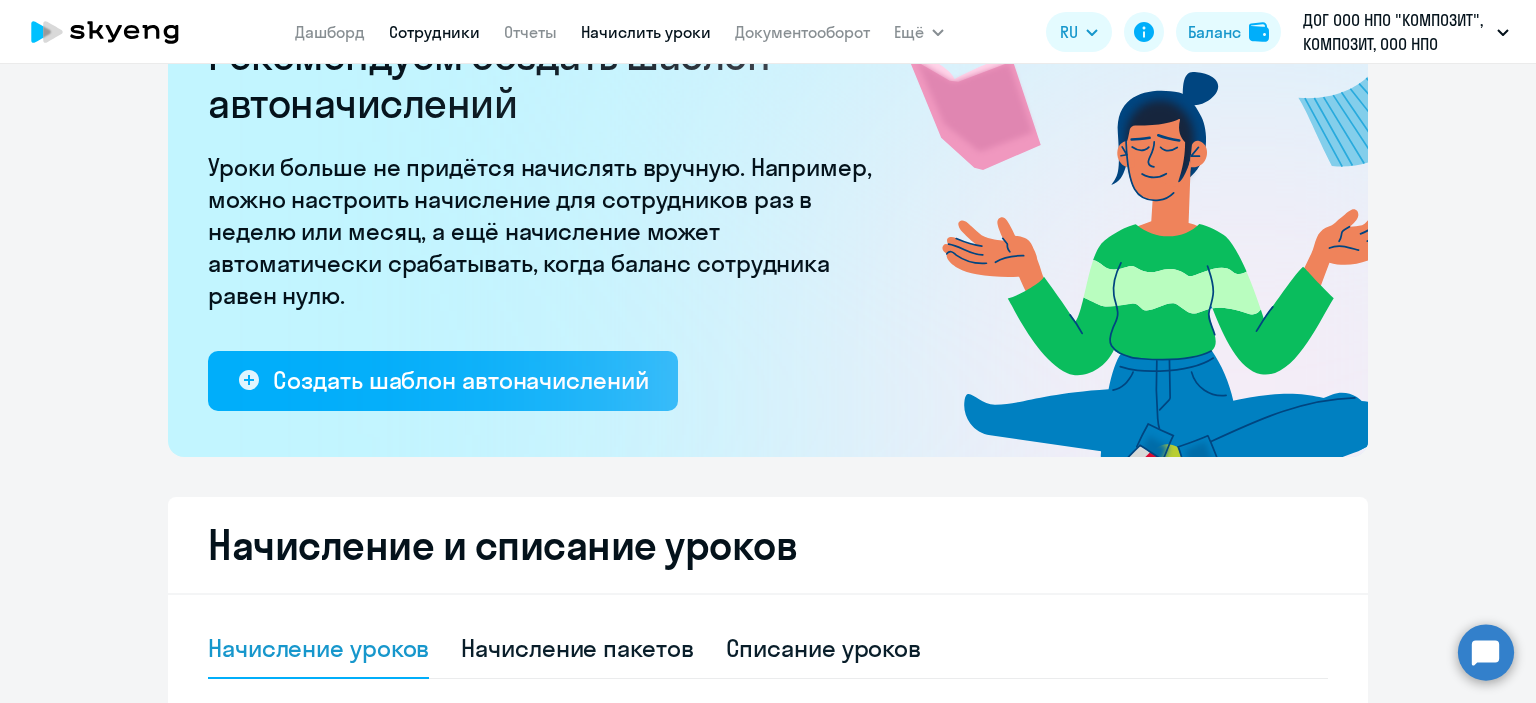 click on "Сотрудники" at bounding box center (434, 32) 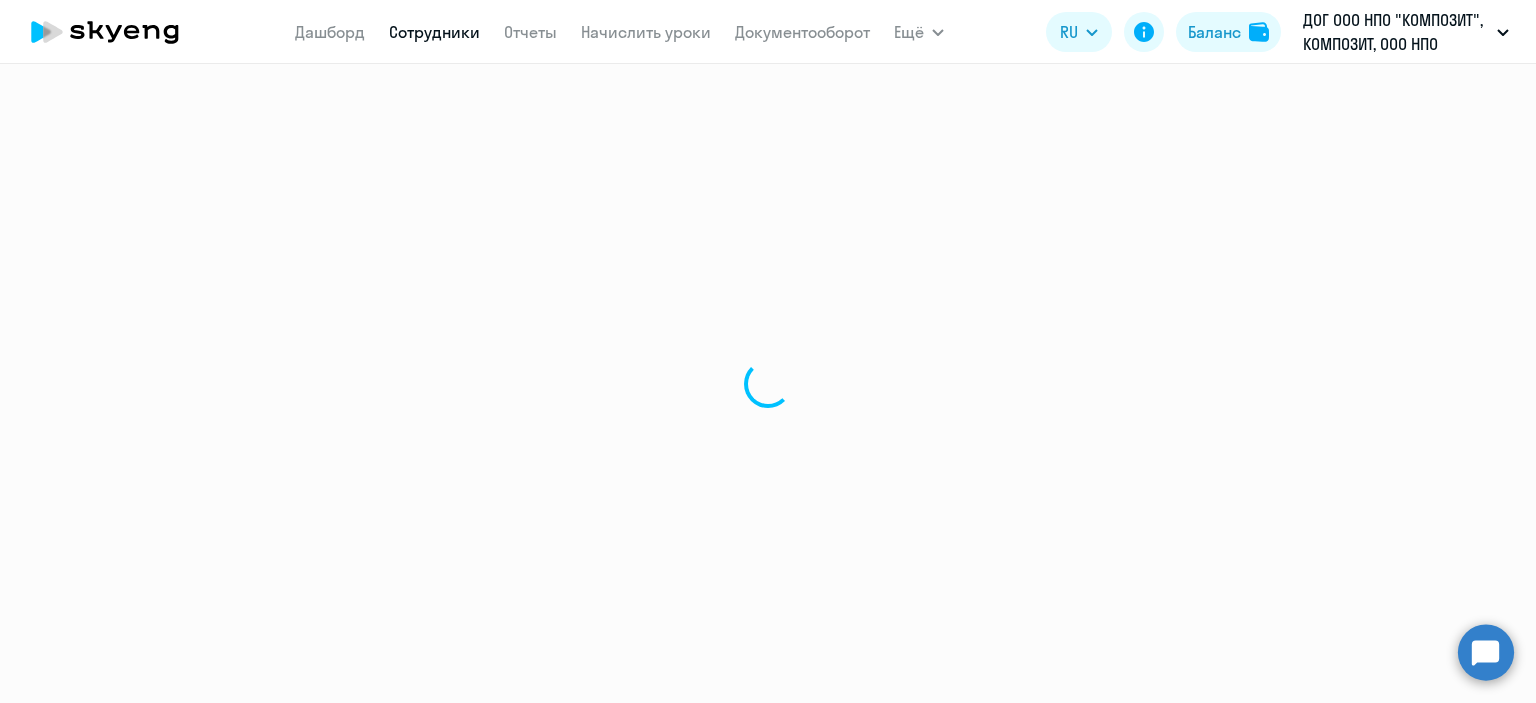 scroll, scrollTop: 0, scrollLeft: 0, axis: both 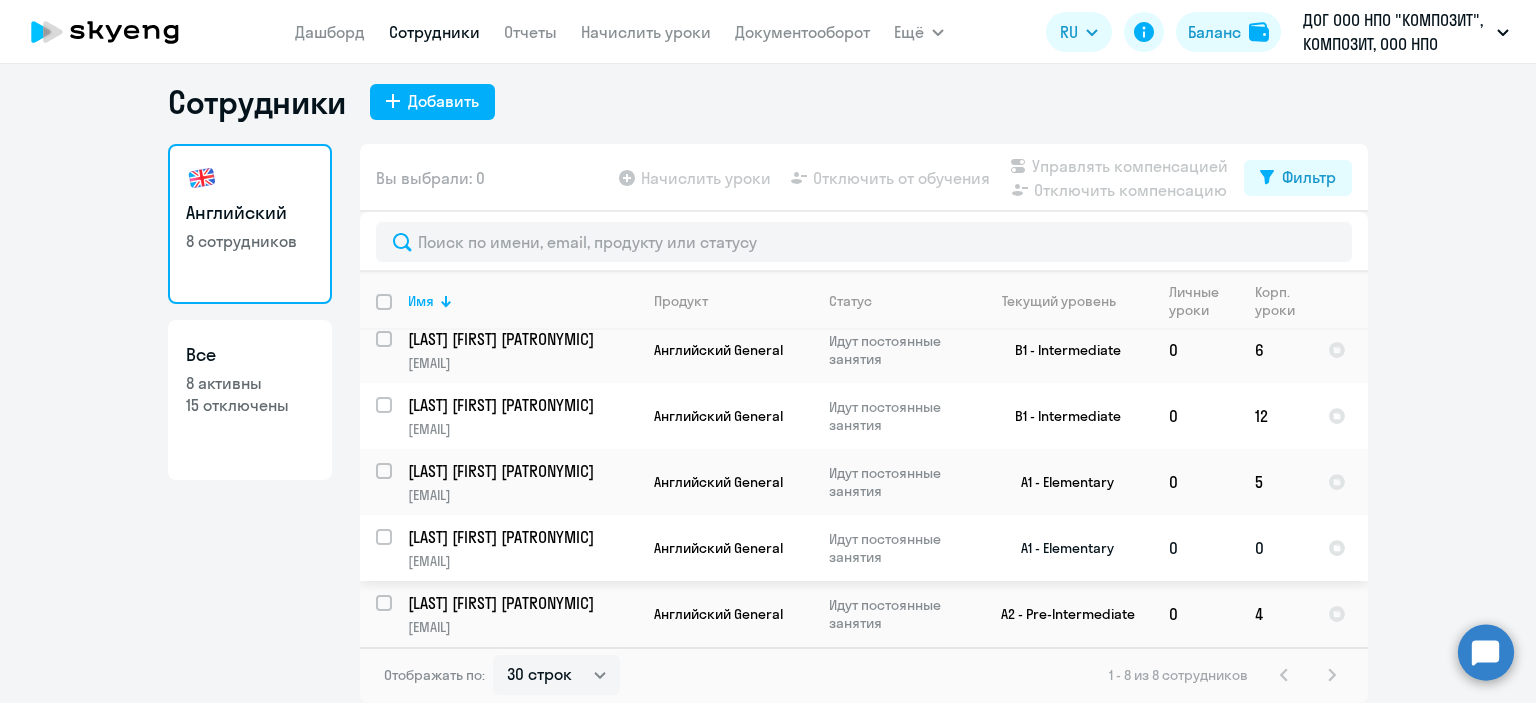 click at bounding box center [396, 549] 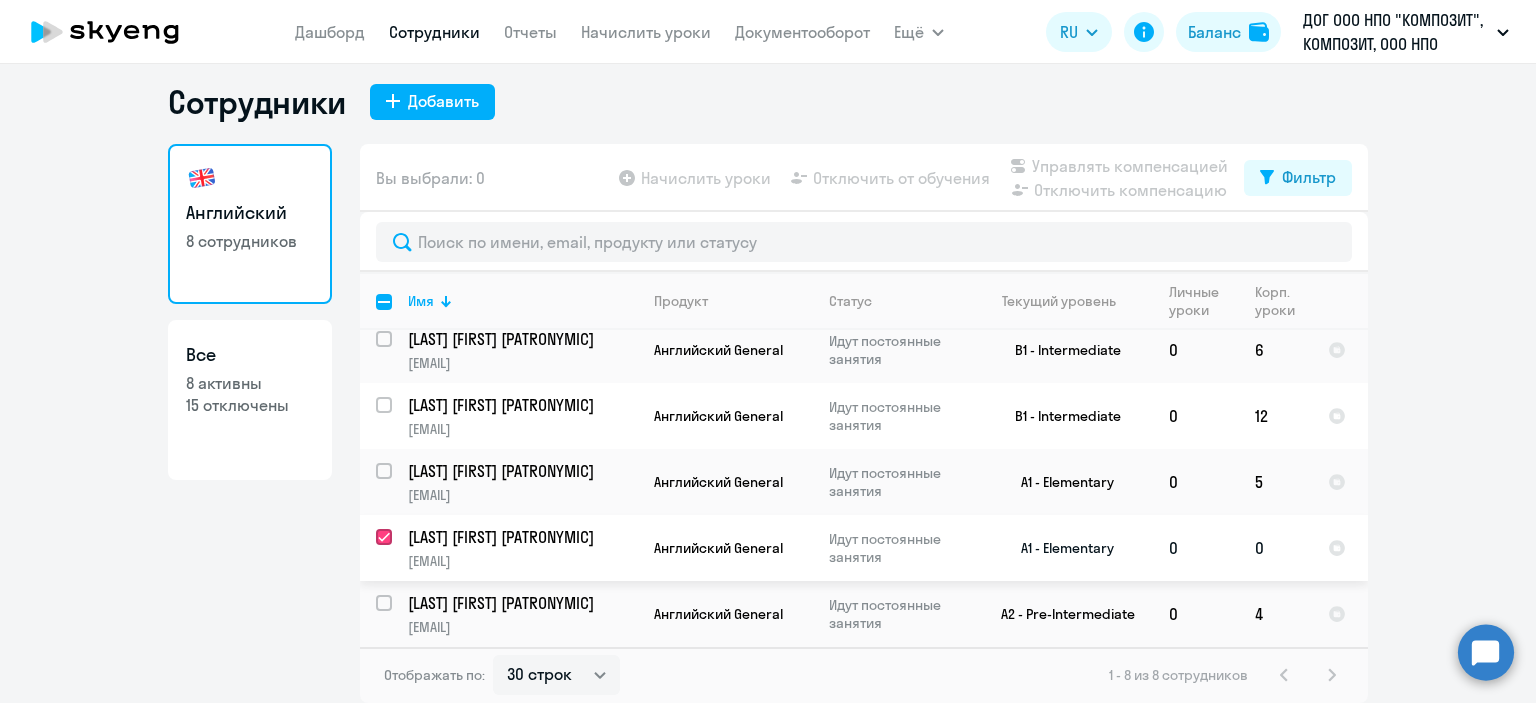 checkbox on "true" 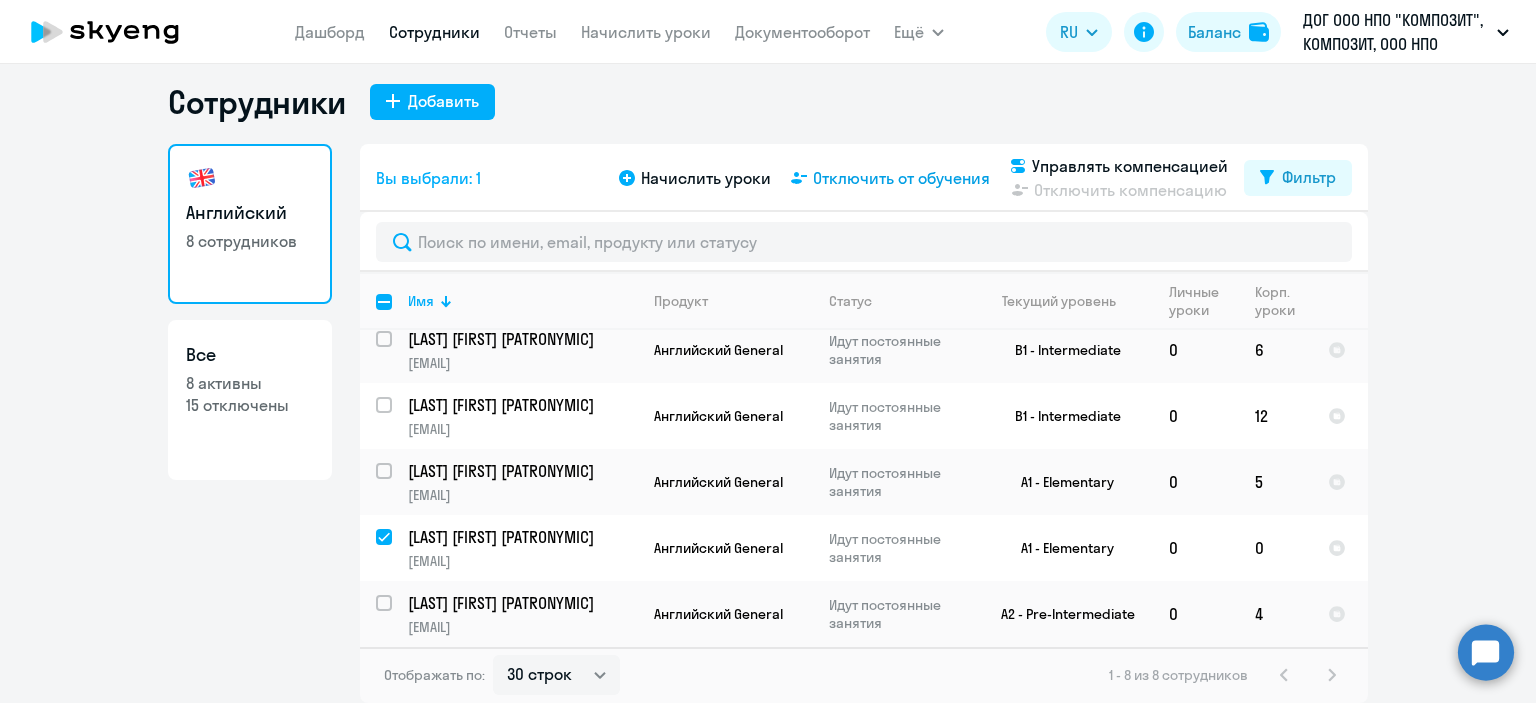 click on "Отключить от обучения" 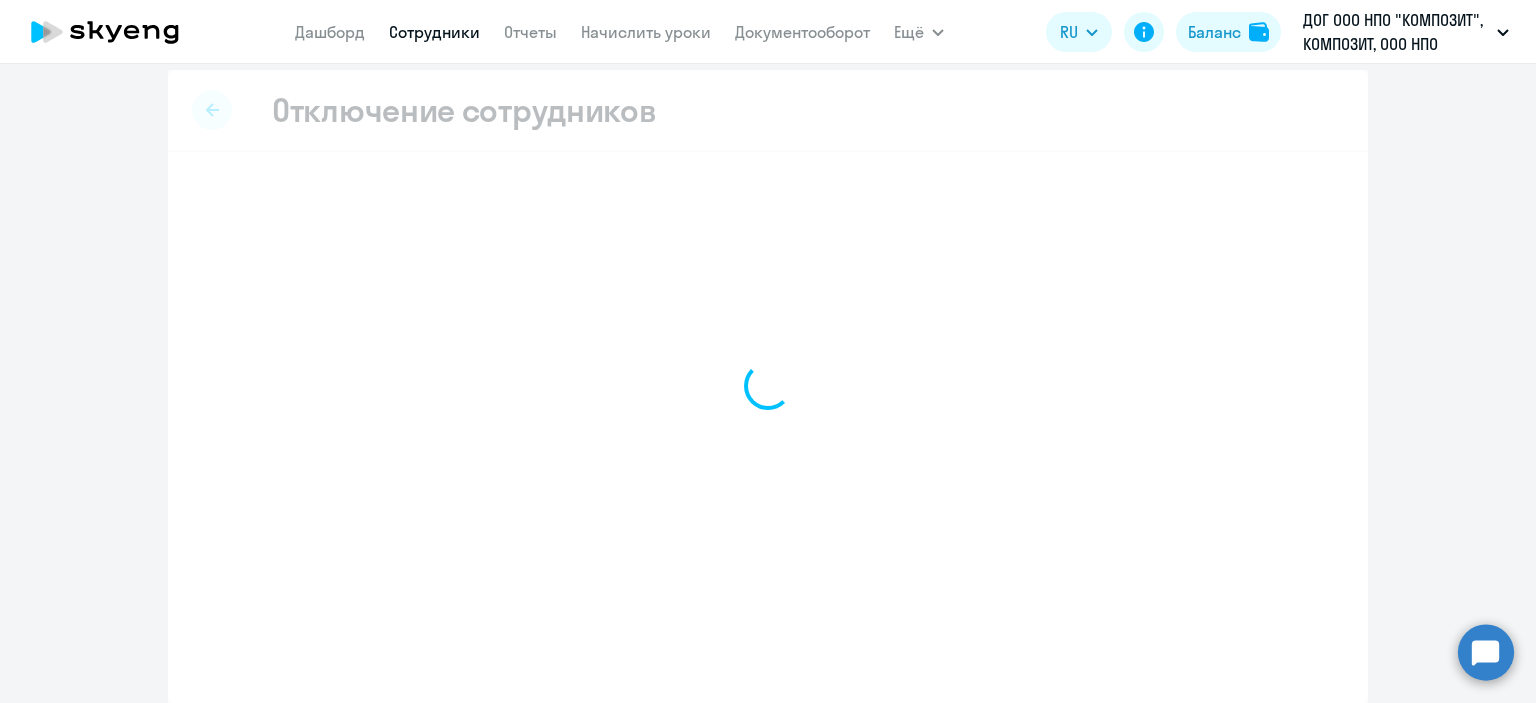 scroll, scrollTop: 9, scrollLeft: 0, axis: vertical 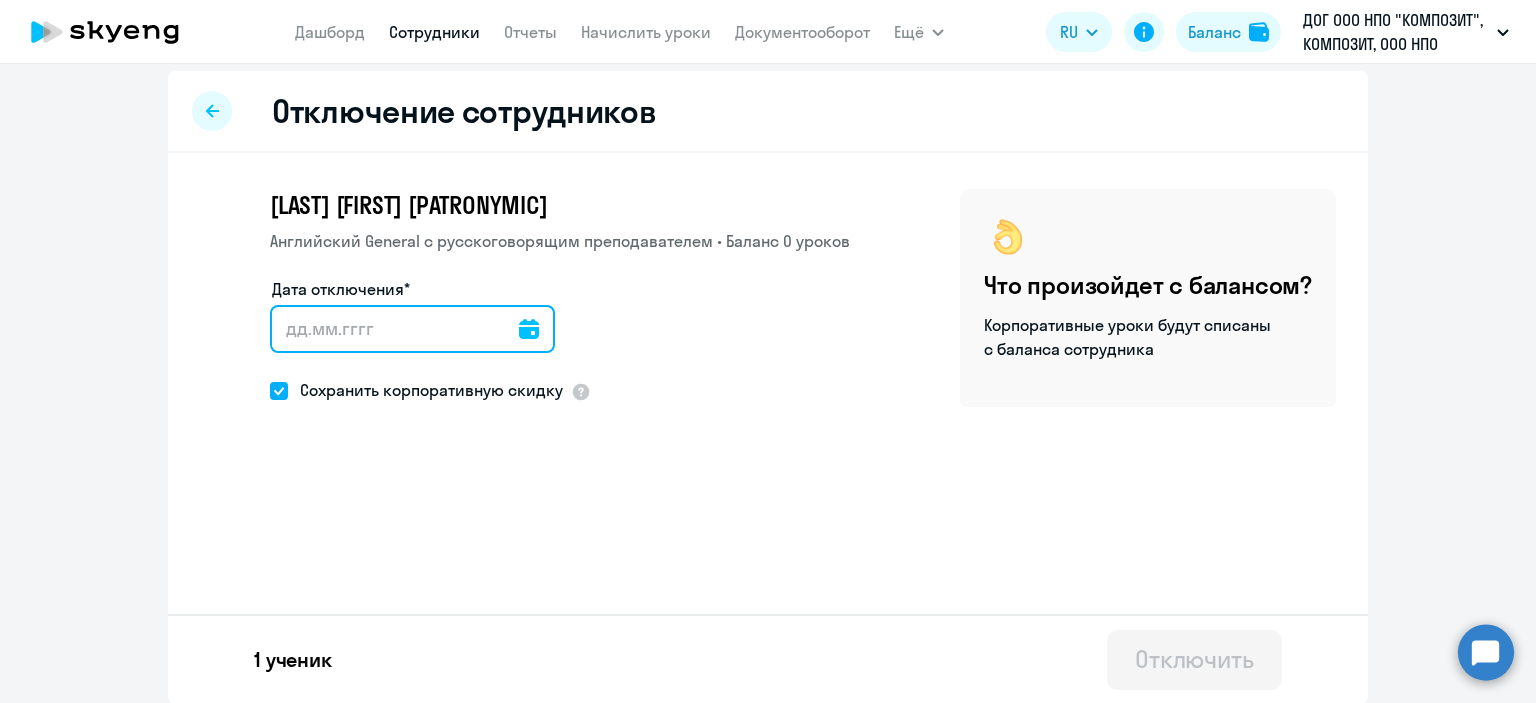 click on "Дата отключения*" at bounding box center [412, 329] 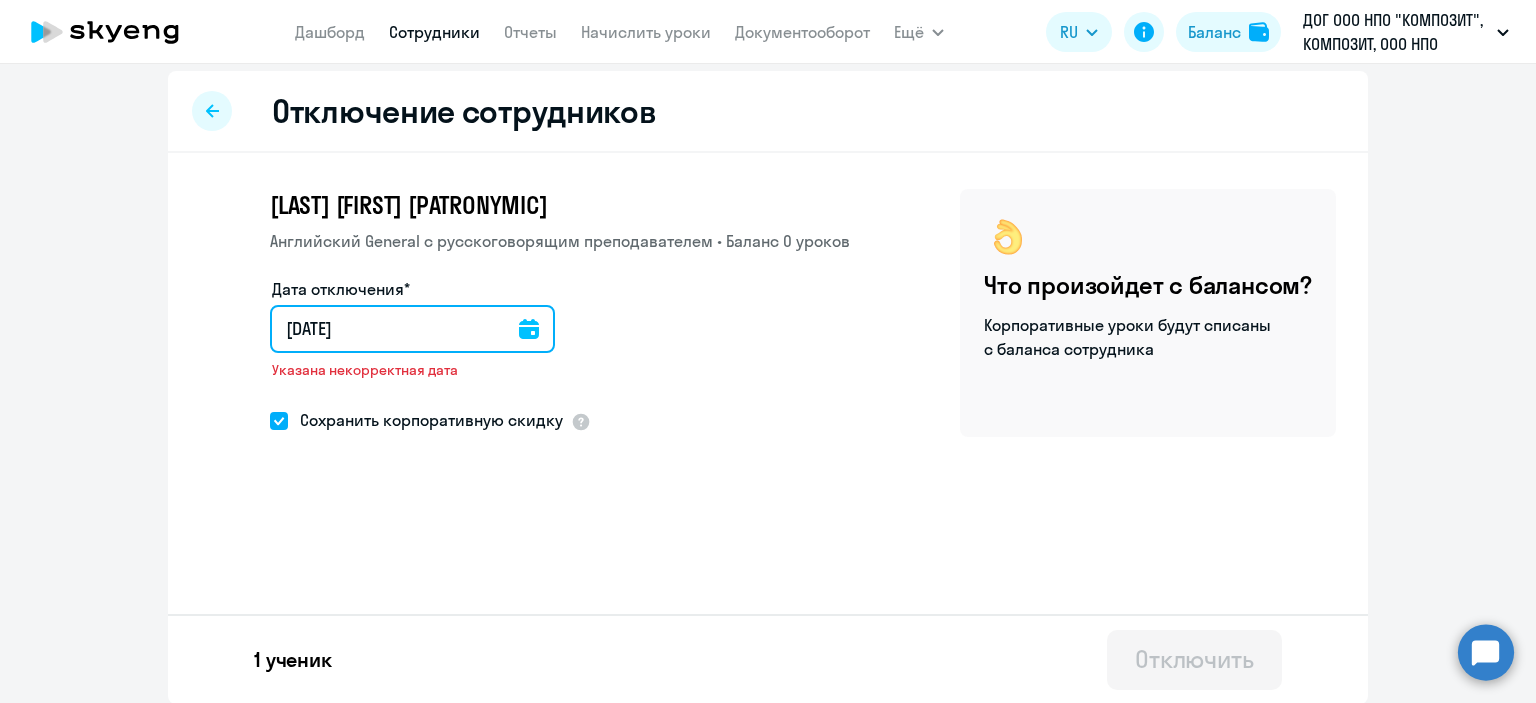 type on "04.08.2025" 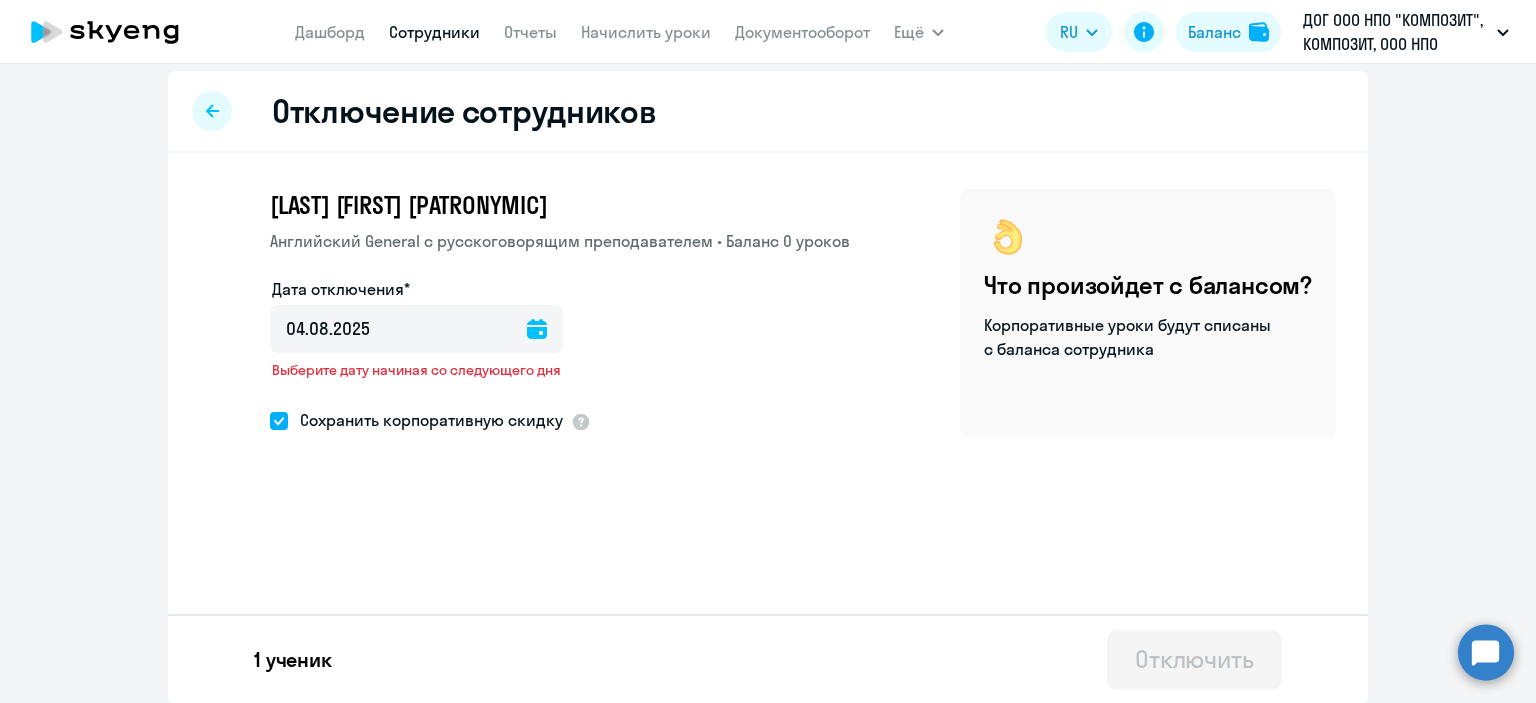 click 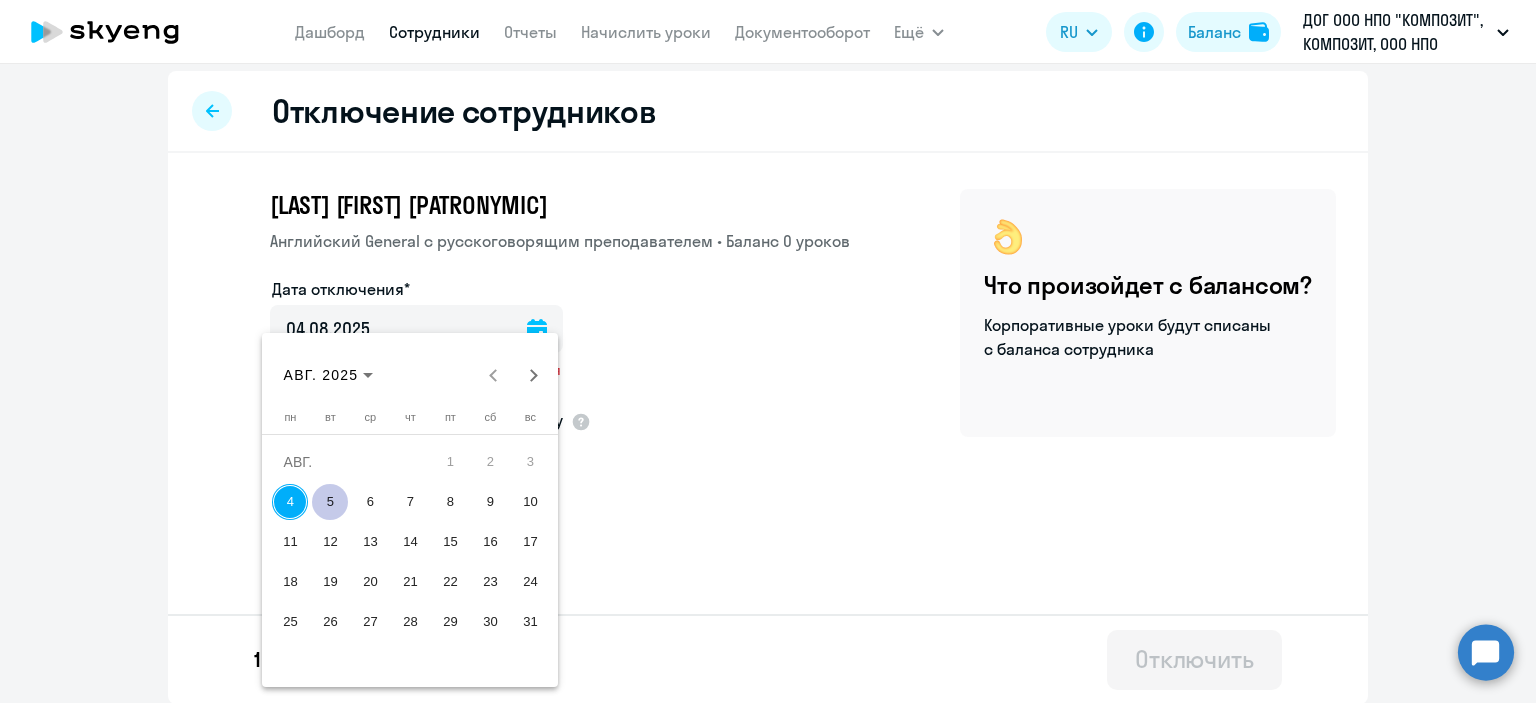 drag, startPoint x: 332, startPoint y: 493, endPoint x: 340, endPoint y: 482, distance: 13.601471 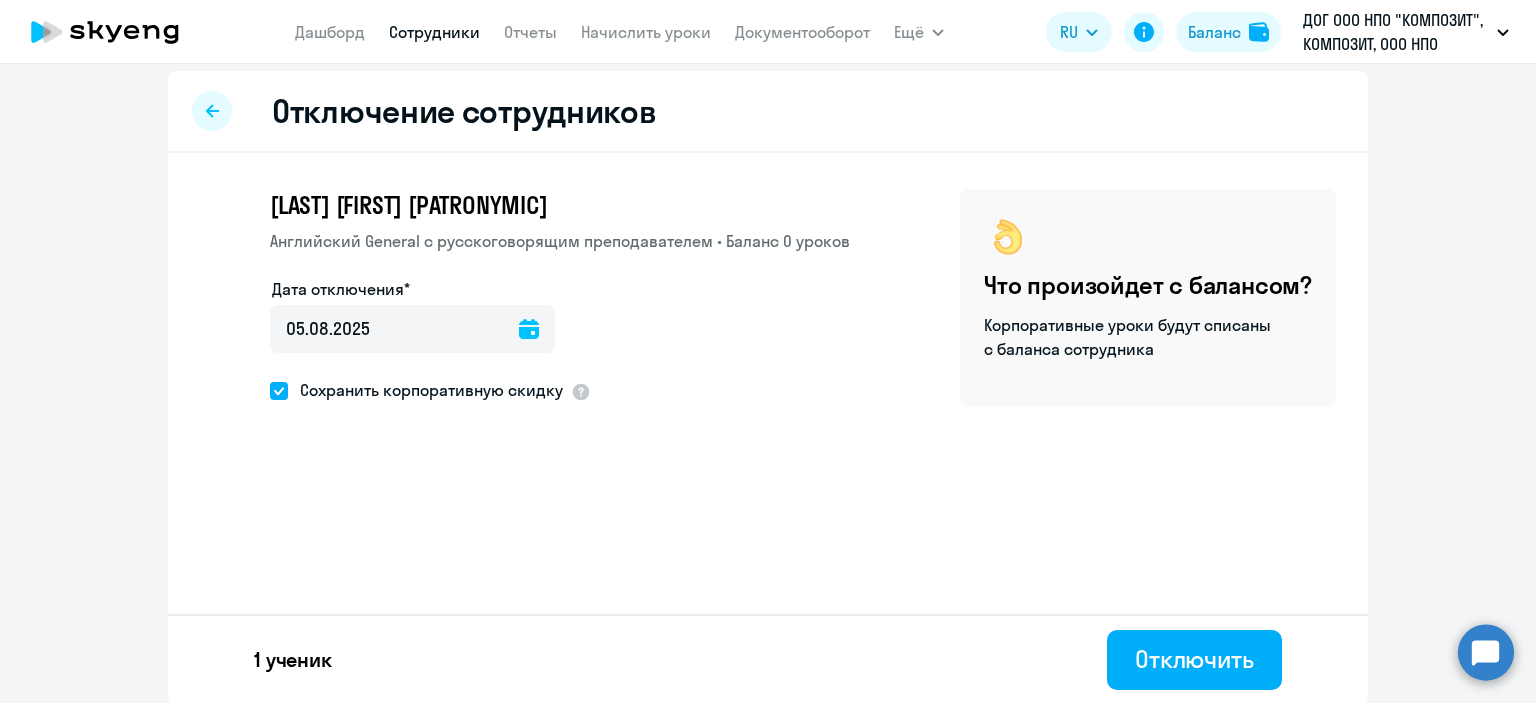 drag, startPoint x: 360, startPoint y: 491, endPoint x: 802, endPoint y: 673, distance: 478.00418 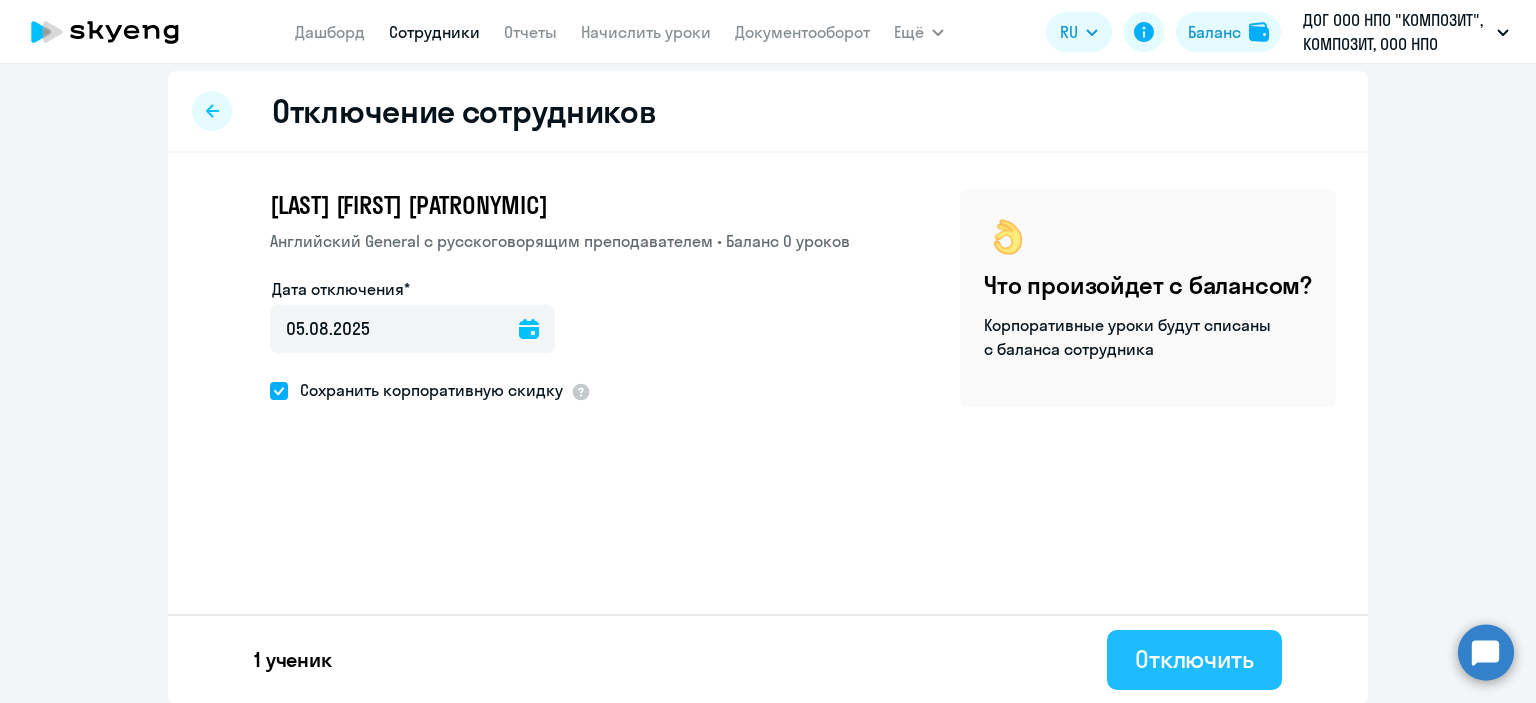 click on "Отключить" 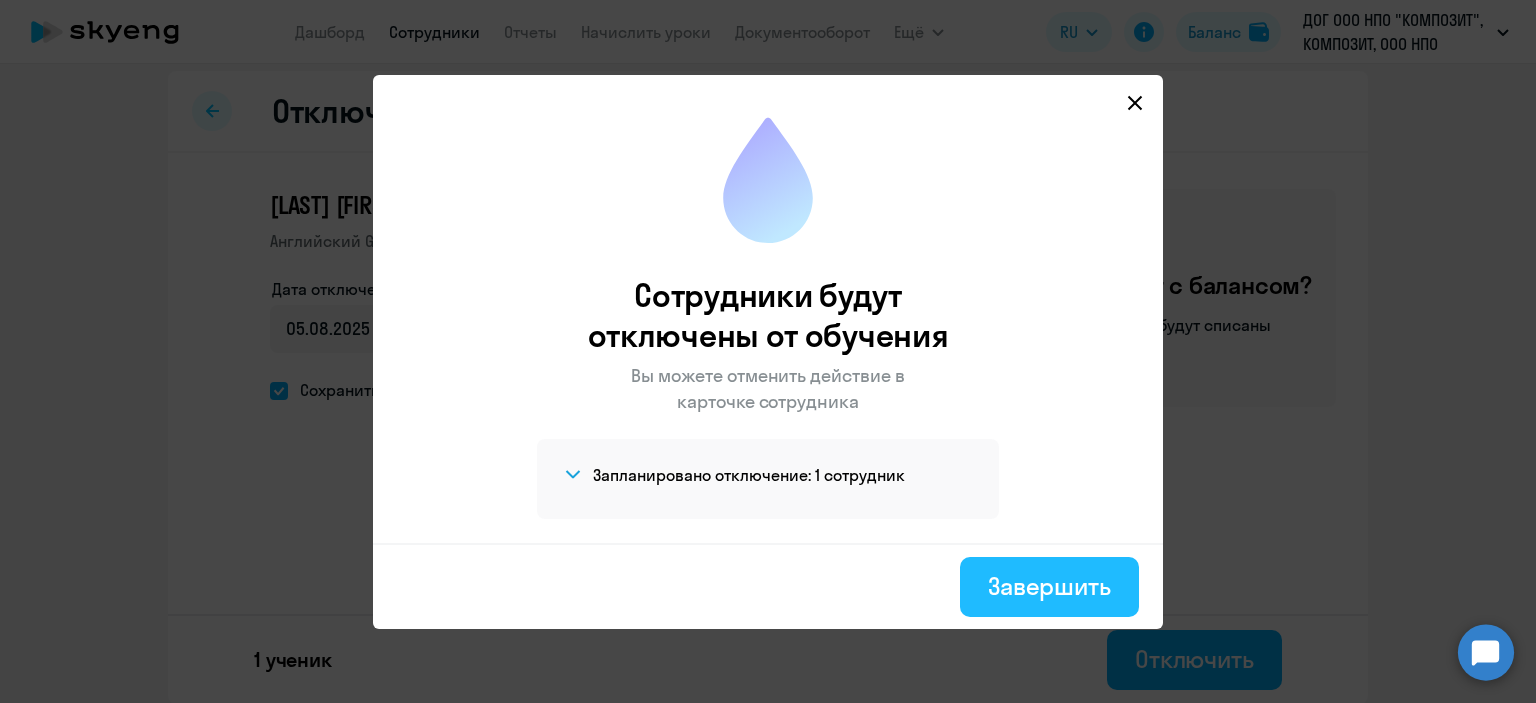 click on "Завершить" at bounding box center [1049, 586] 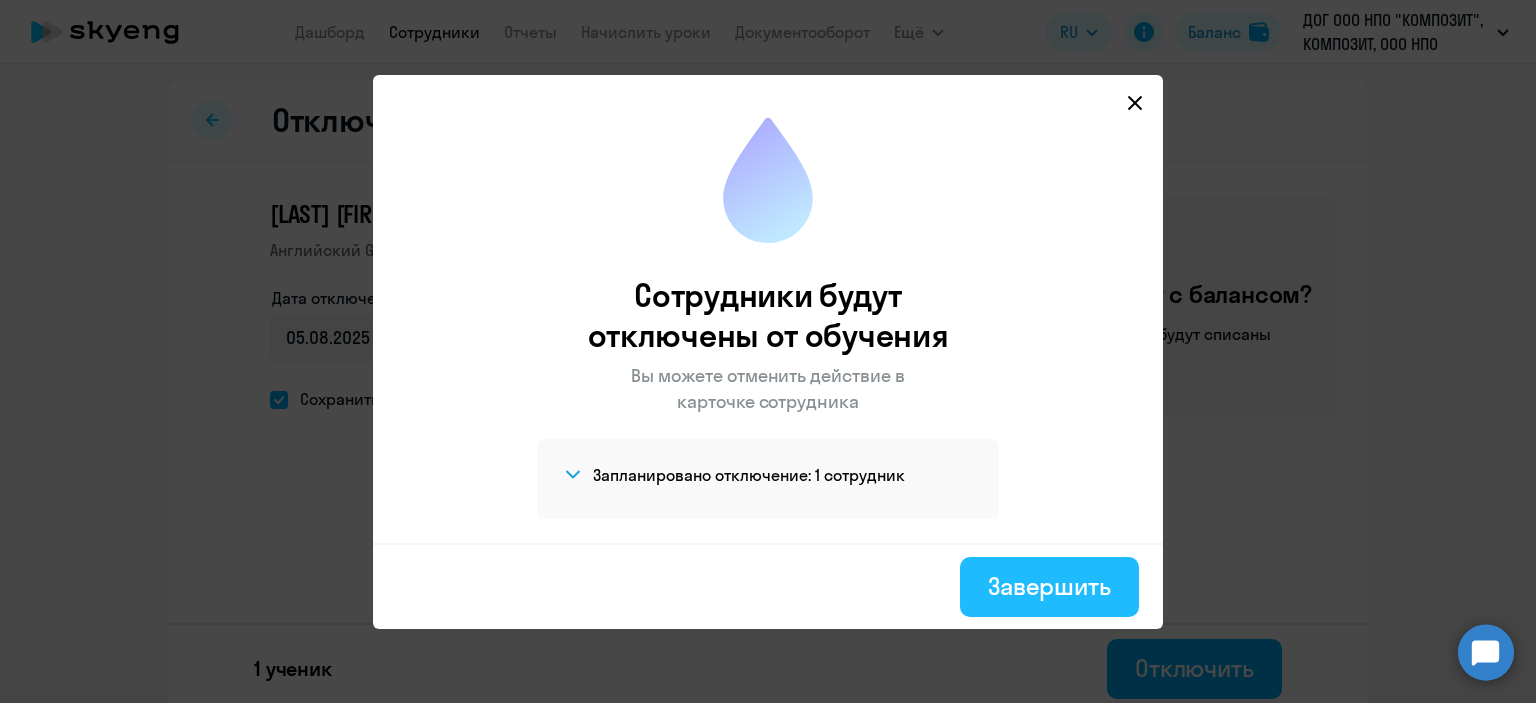 select on "30" 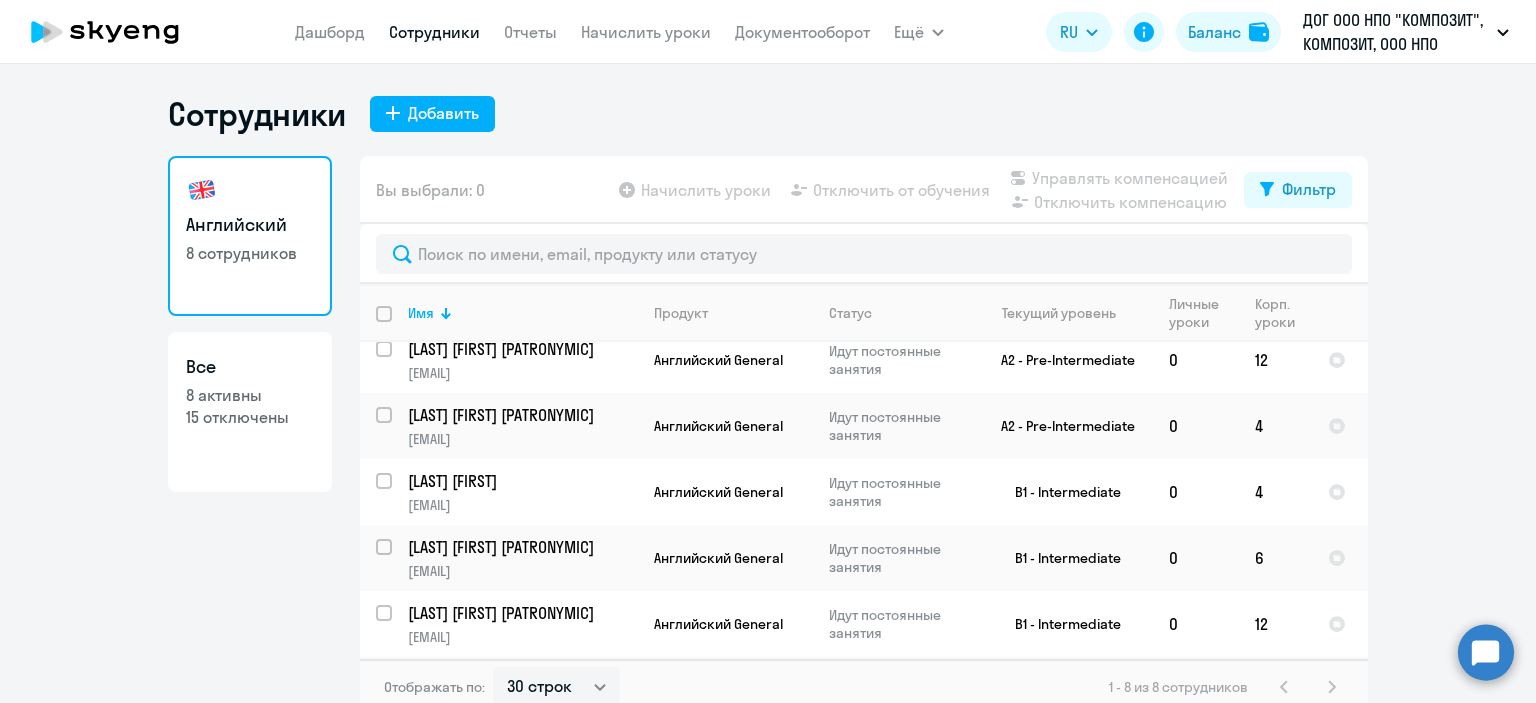 scroll, scrollTop: 0, scrollLeft: 0, axis: both 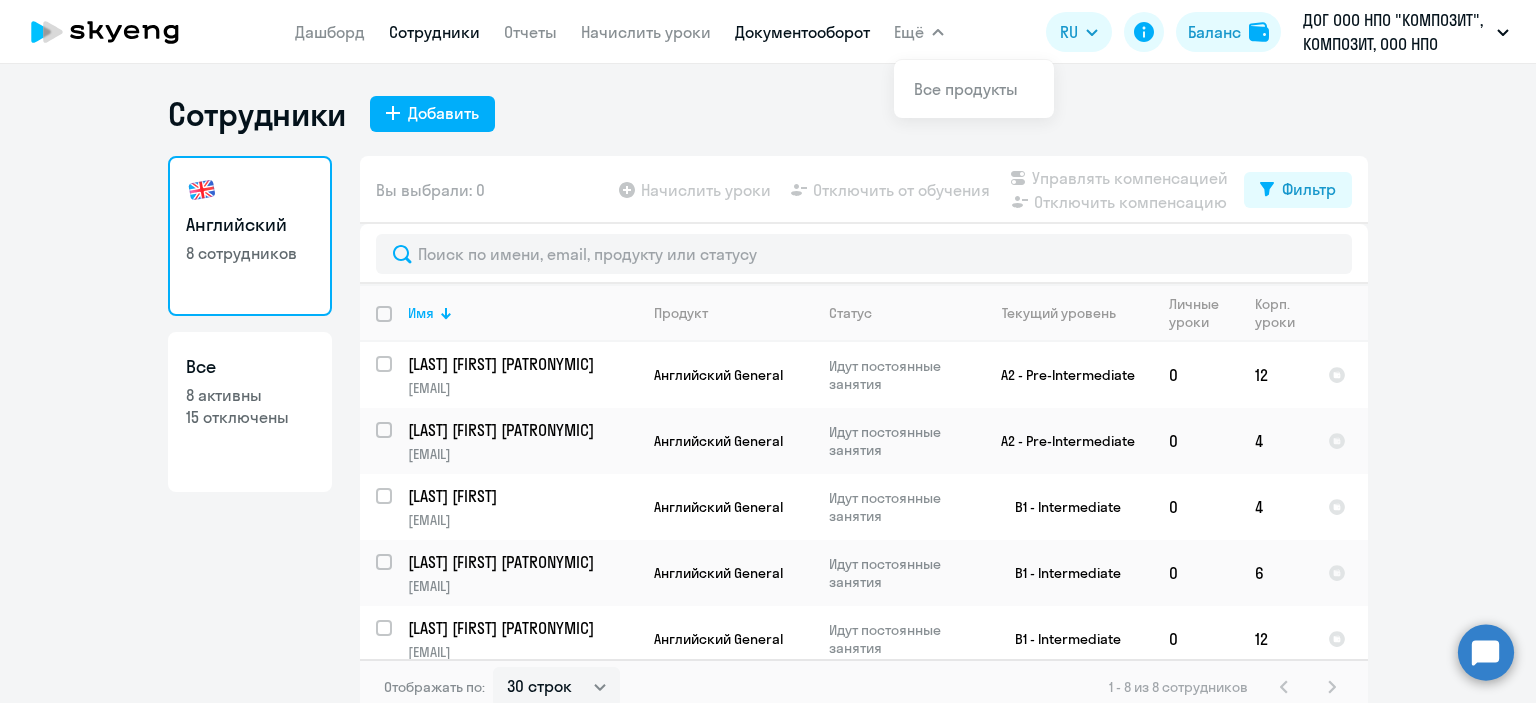 click on "Дашборд
Сотрудники
Отчеты
Начислить уроки
Документооборот" 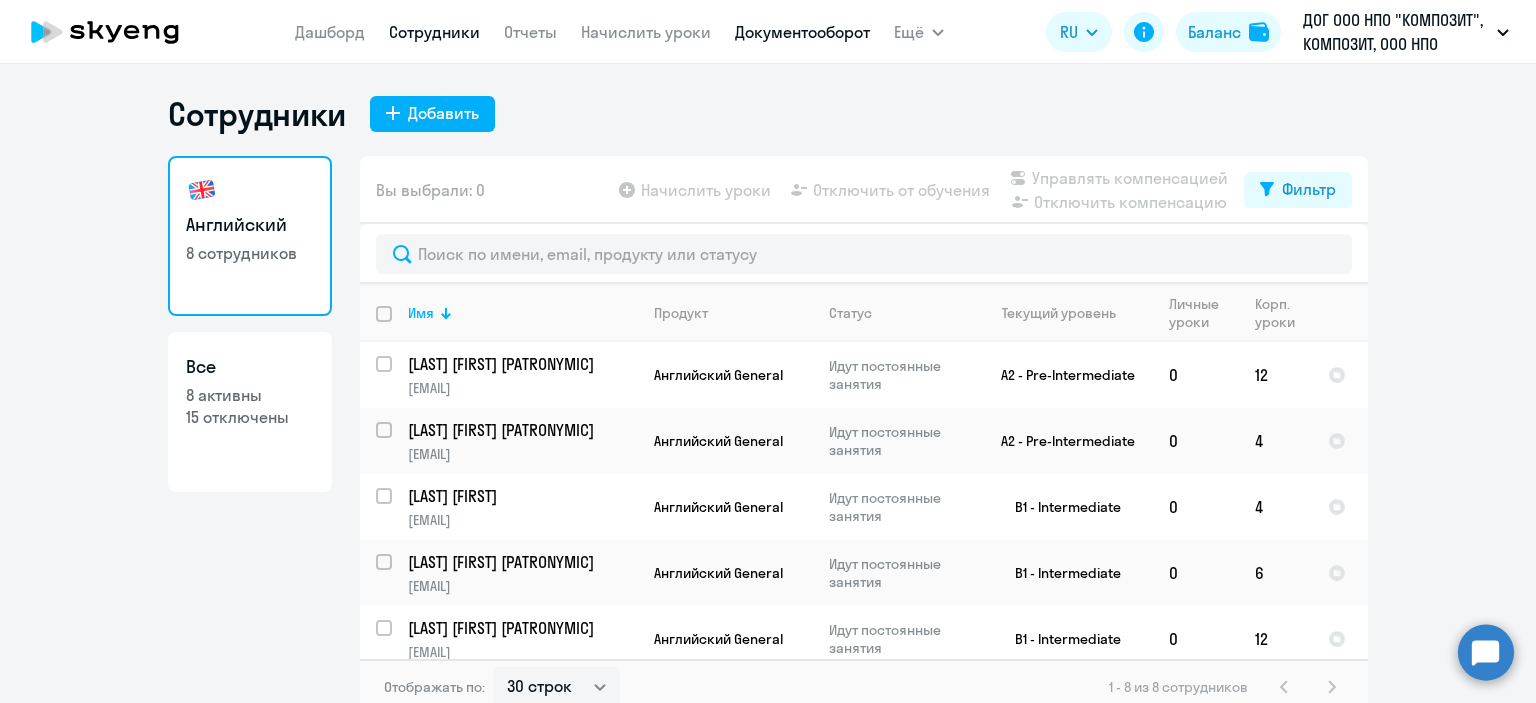 click on "Документооборот" at bounding box center (802, 32) 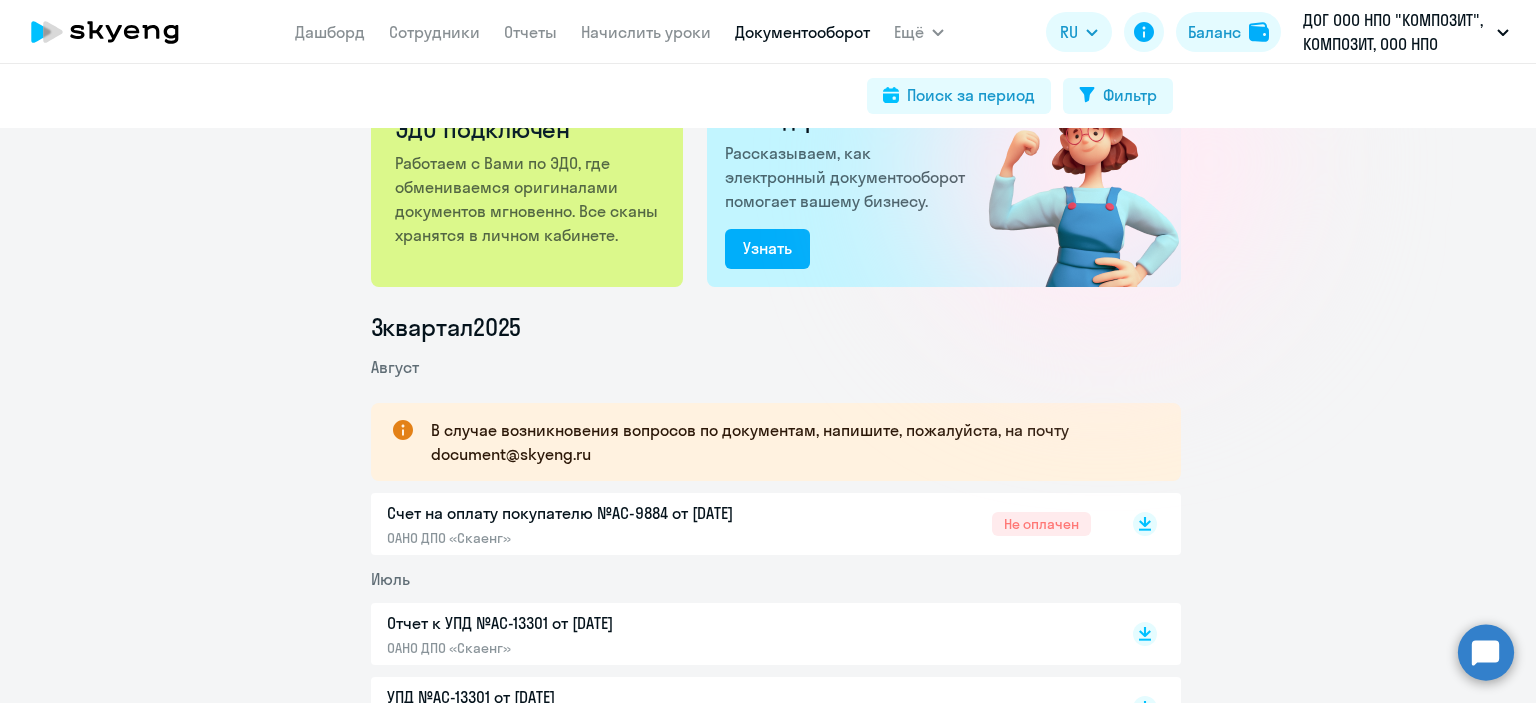 scroll, scrollTop: 200, scrollLeft: 0, axis: vertical 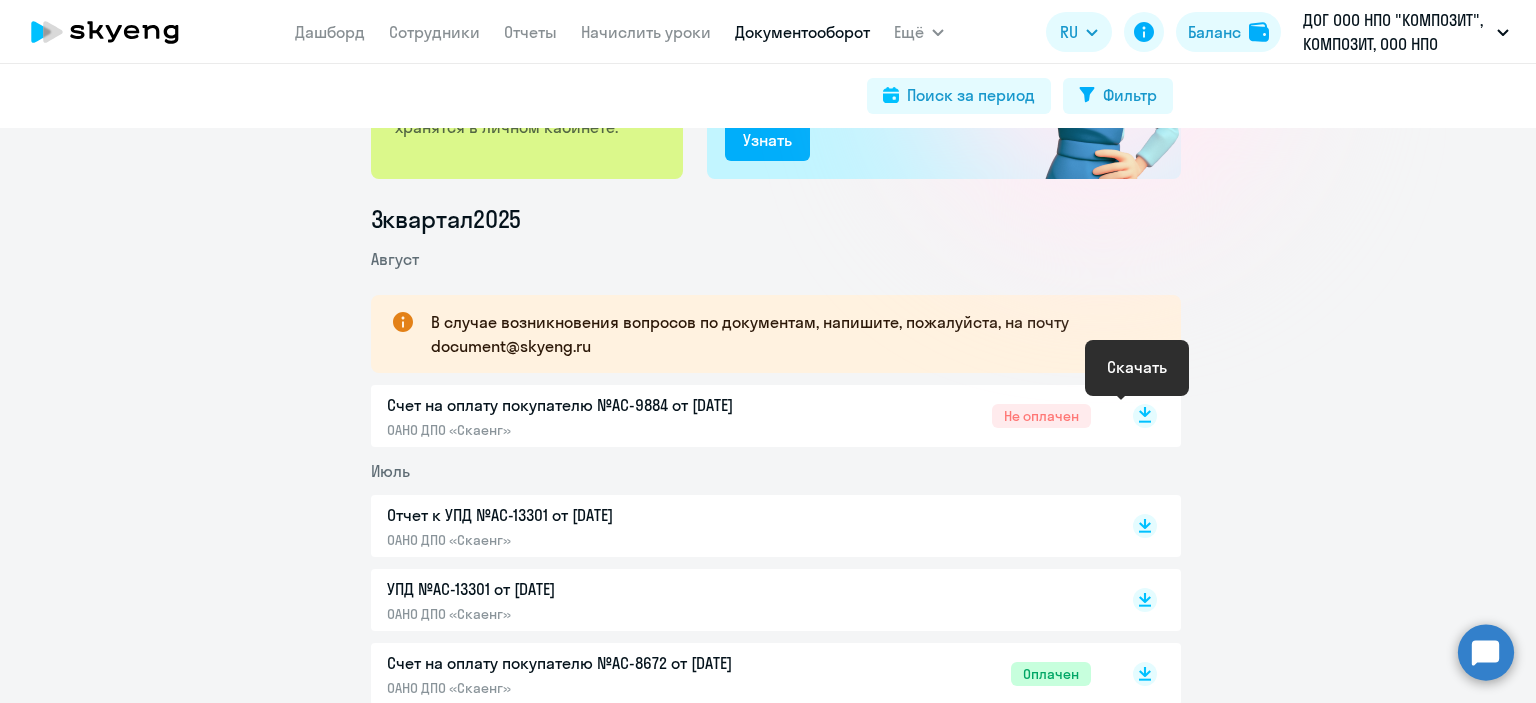 click 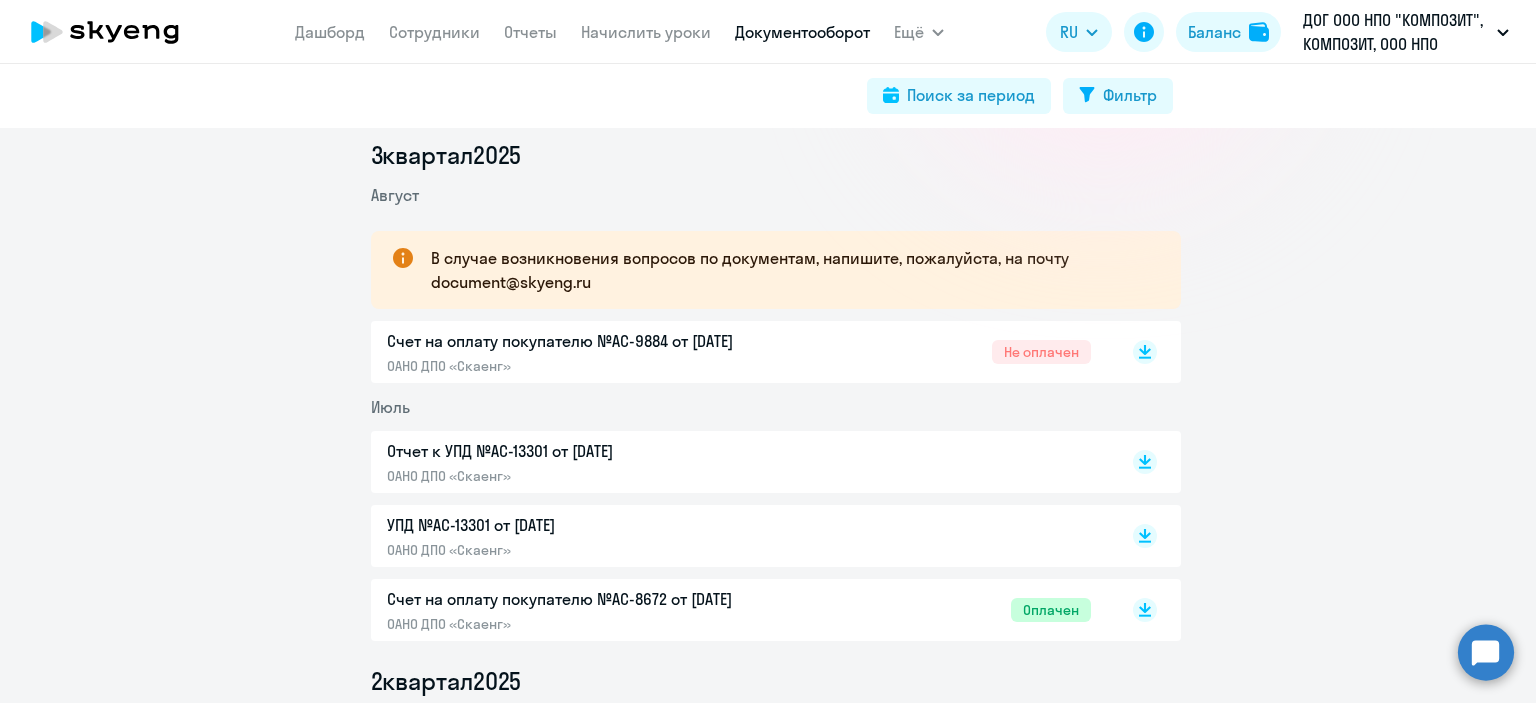 scroll, scrollTop: 300, scrollLeft: 0, axis: vertical 